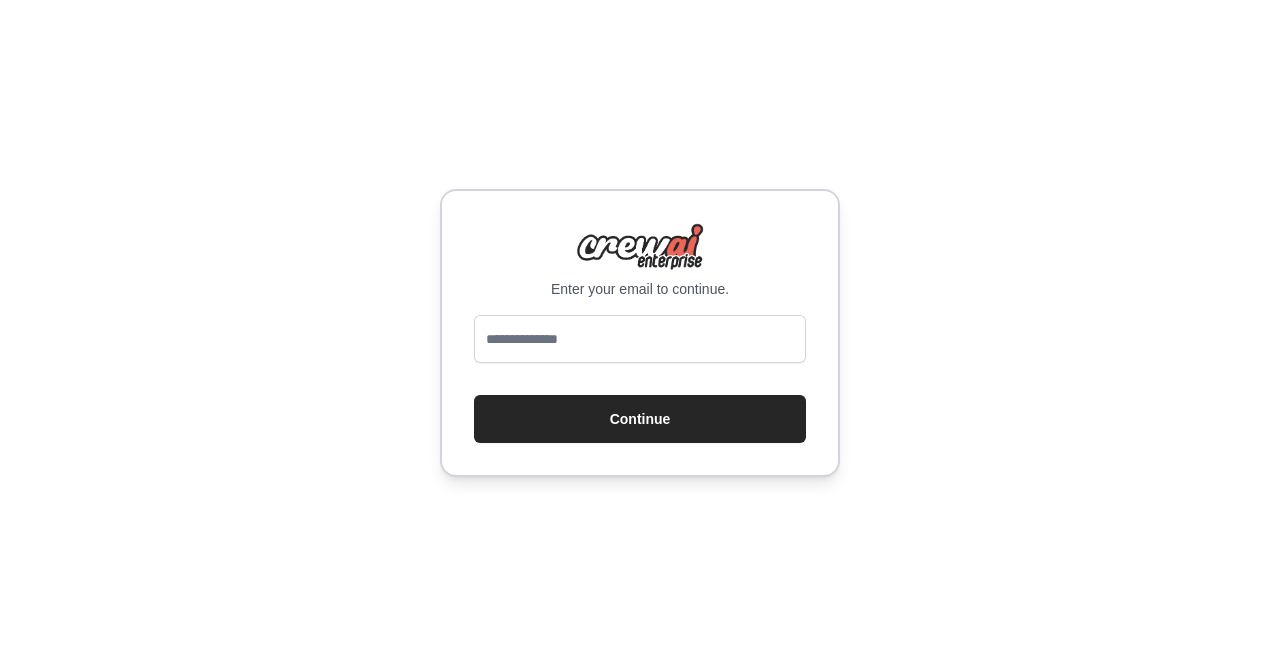 scroll, scrollTop: 0, scrollLeft: 0, axis: both 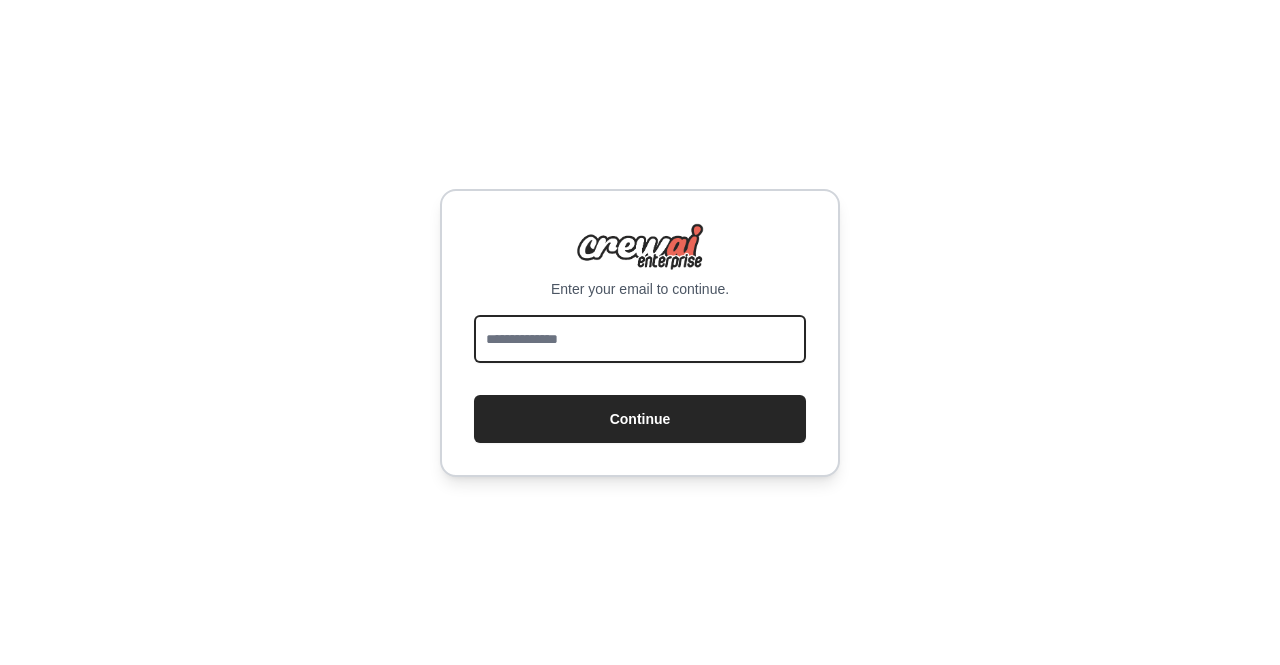 click at bounding box center (640, 339) 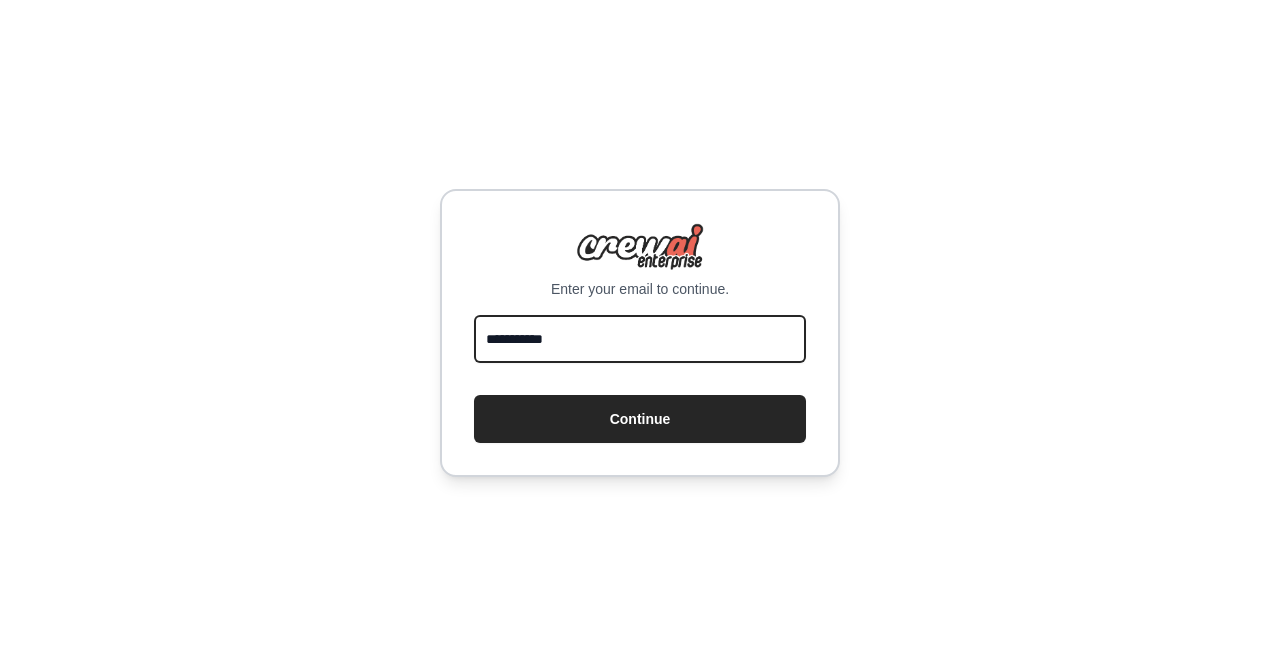 type on "**********" 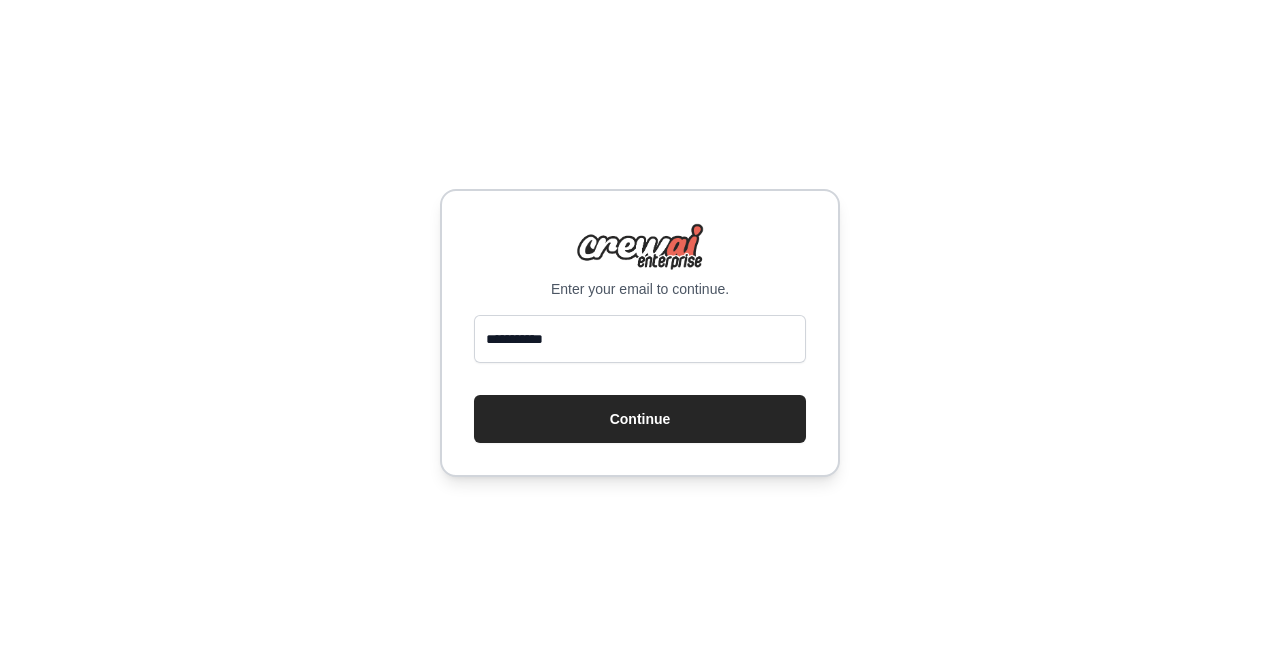 click on "Continue" at bounding box center (640, 419) 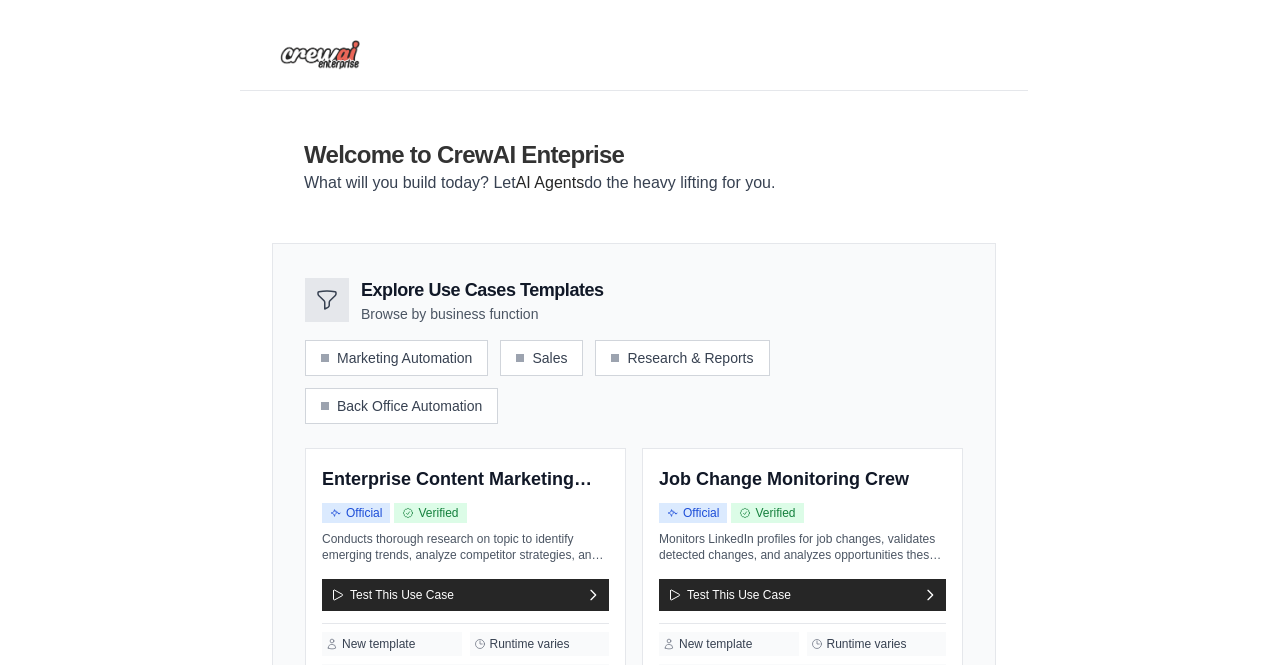 scroll, scrollTop: 0, scrollLeft: 0, axis: both 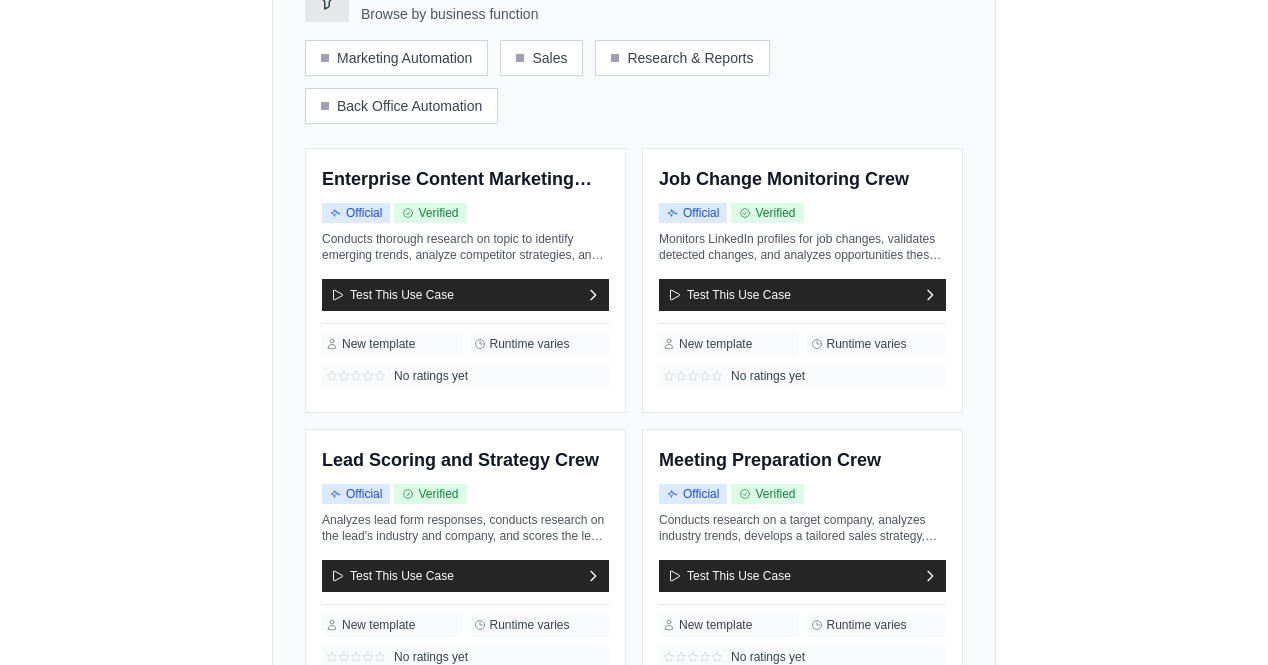 click on "Test This Use Case" at bounding box center [465, 295] 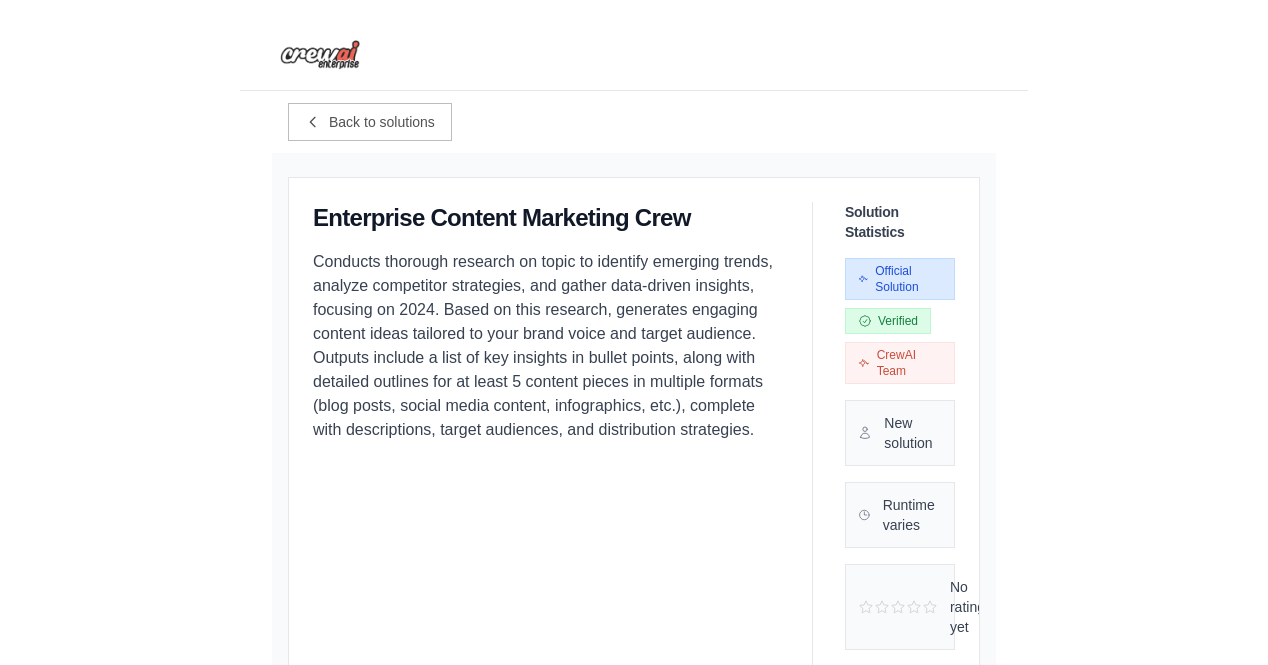 scroll, scrollTop: 22, scrollLeft: 0, axis: vertical 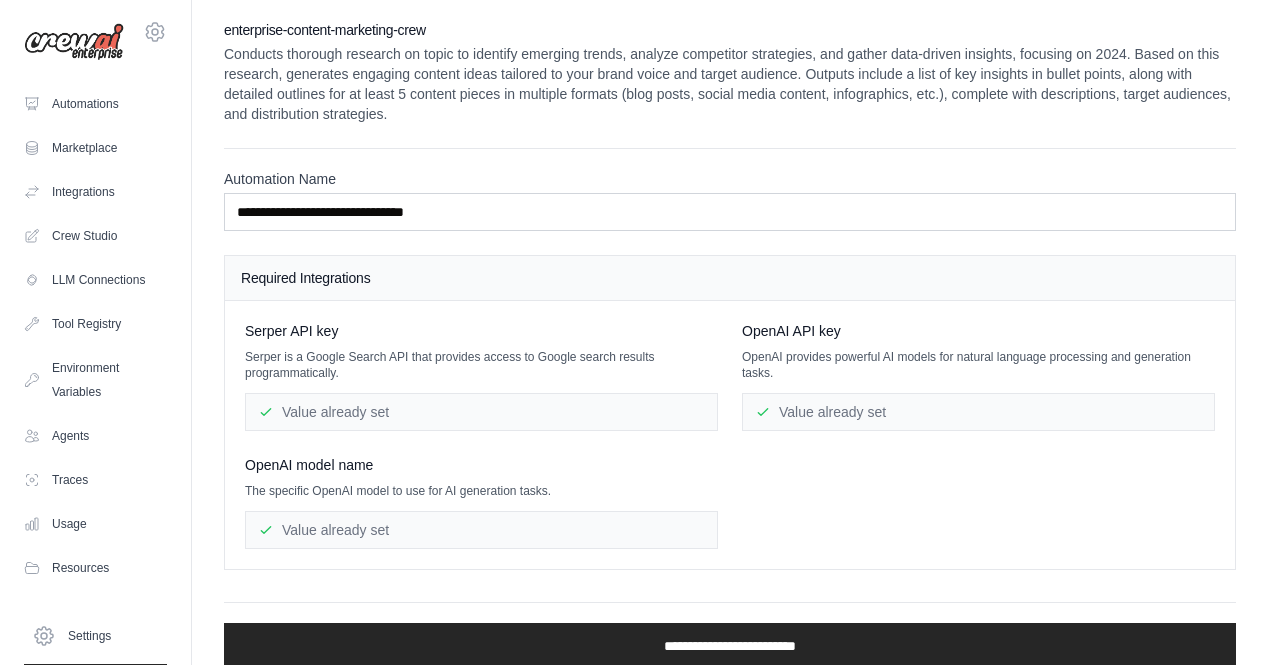 click on "Required Integrations" at bounding box center [730, 278] 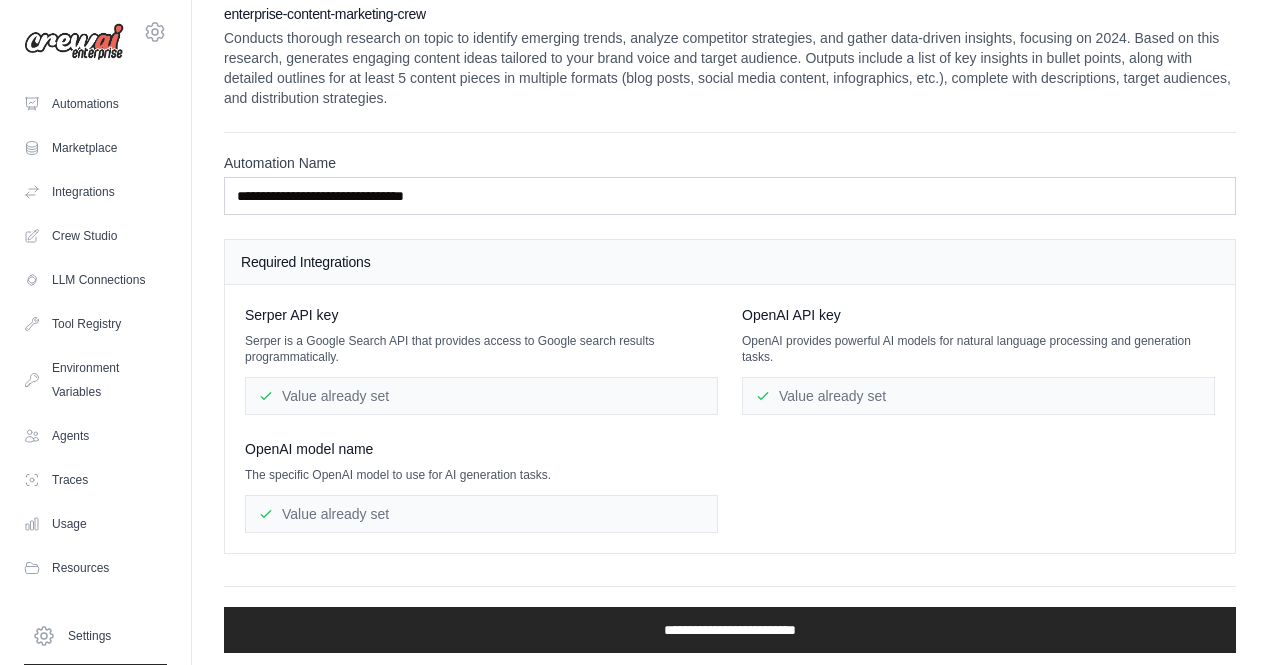 scroll, scrollTop: 19, scrollLeft: 0, axis: vertical 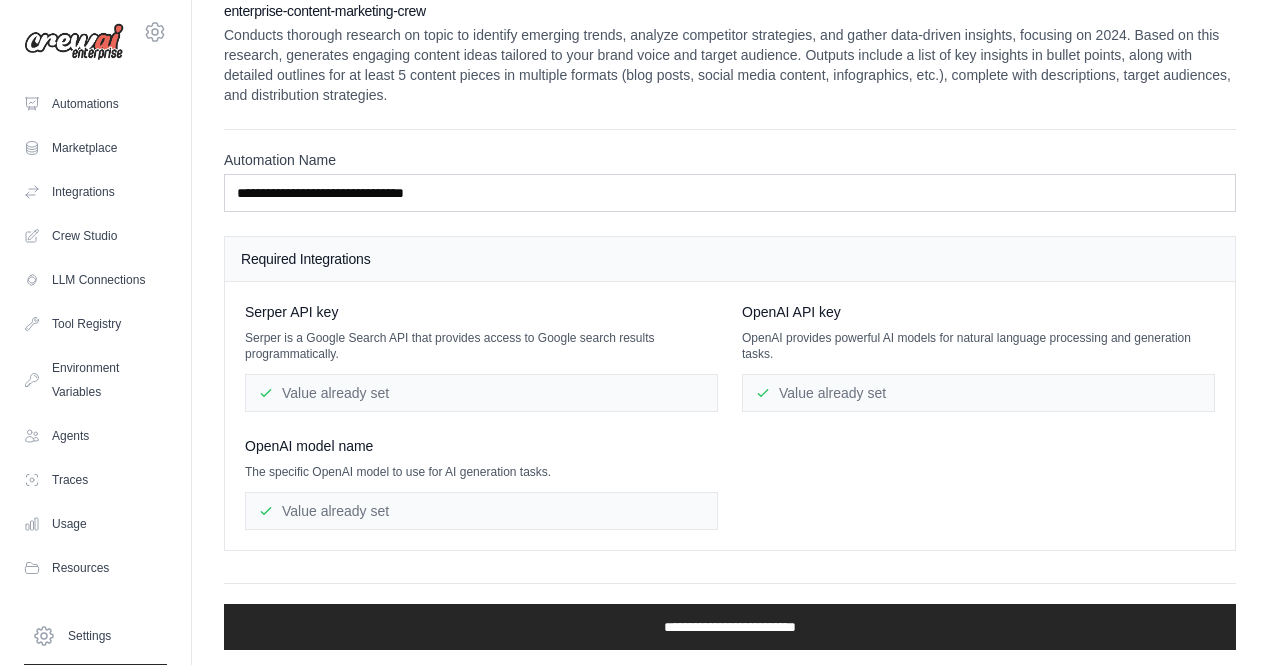 click on "Value already set" at bounding box center (481, 511) 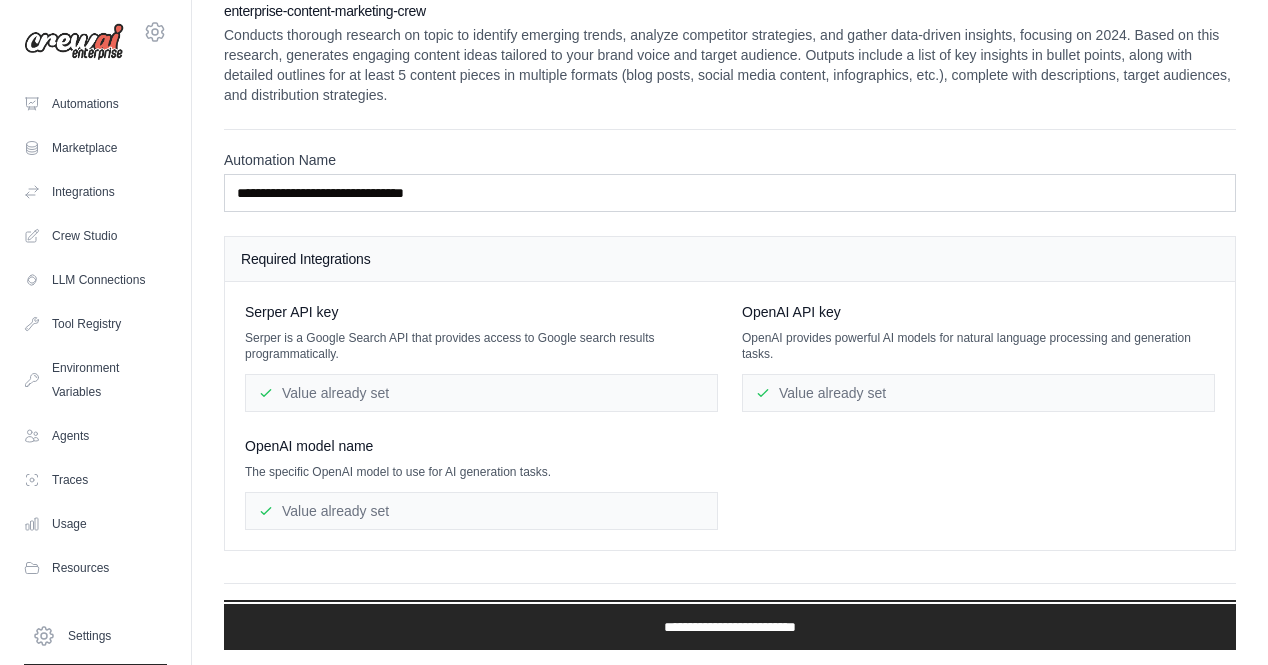 click on "**********" at bounding box center (730, 627) 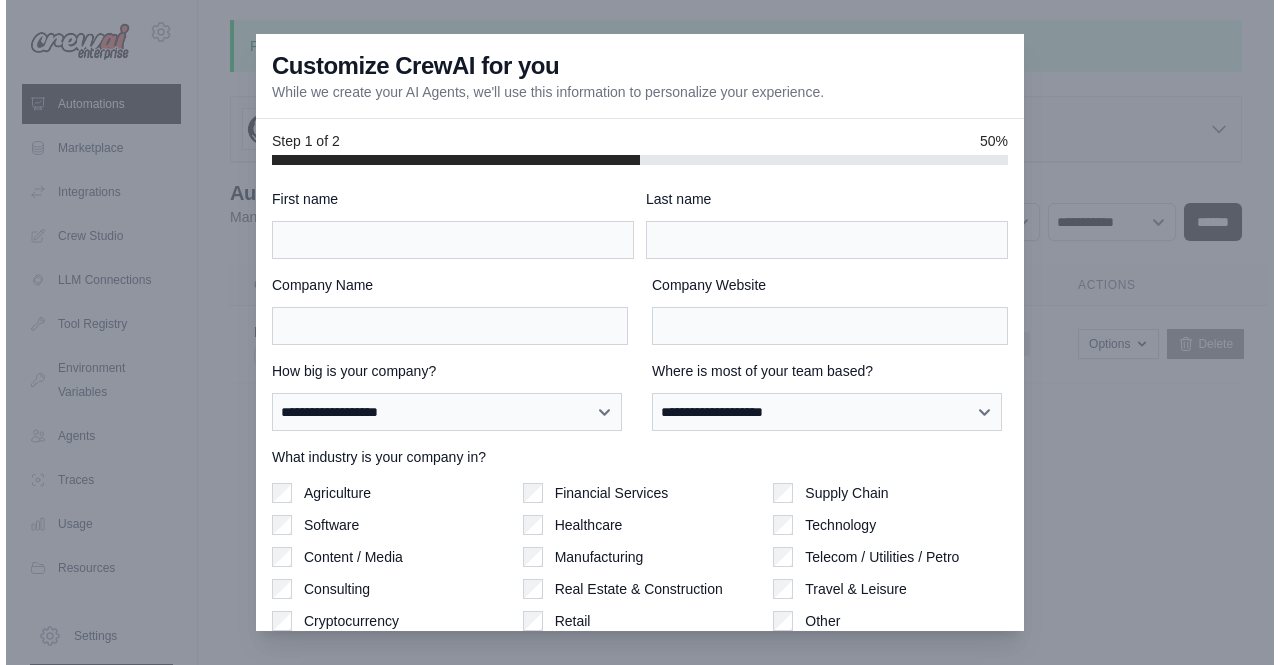 scroll, scrollTop: 0, scrollLeft: 0, axis: both 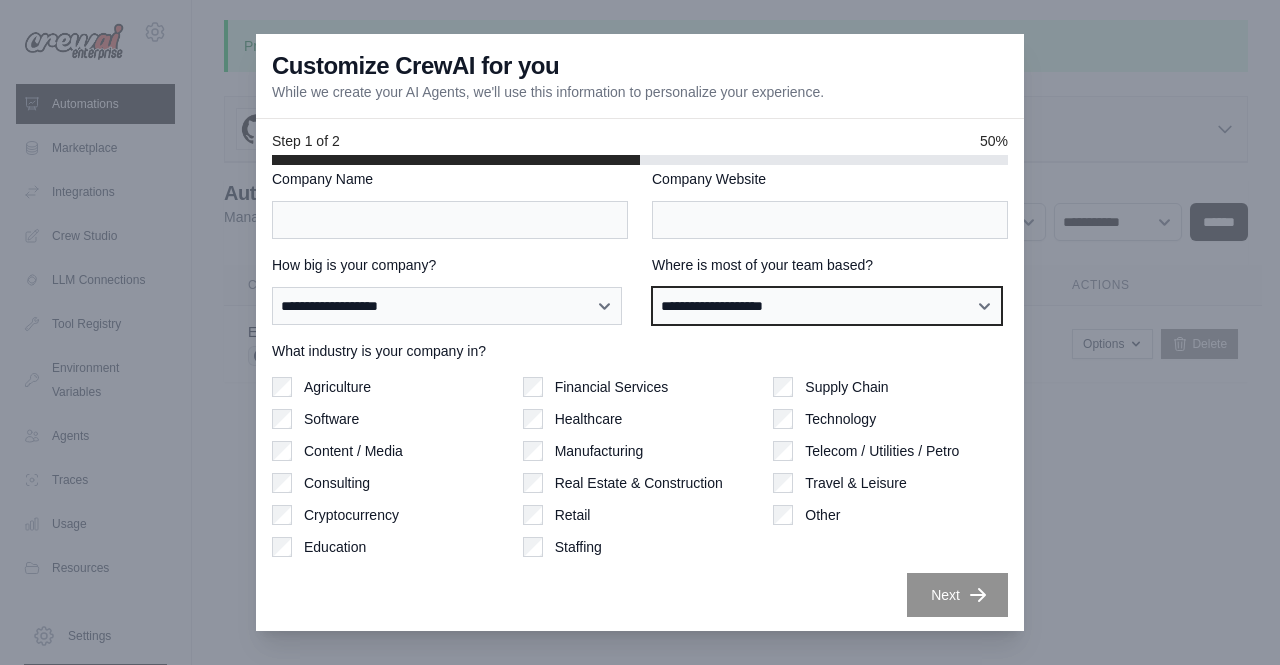 click on "**********" at bounding box center (827, 305) 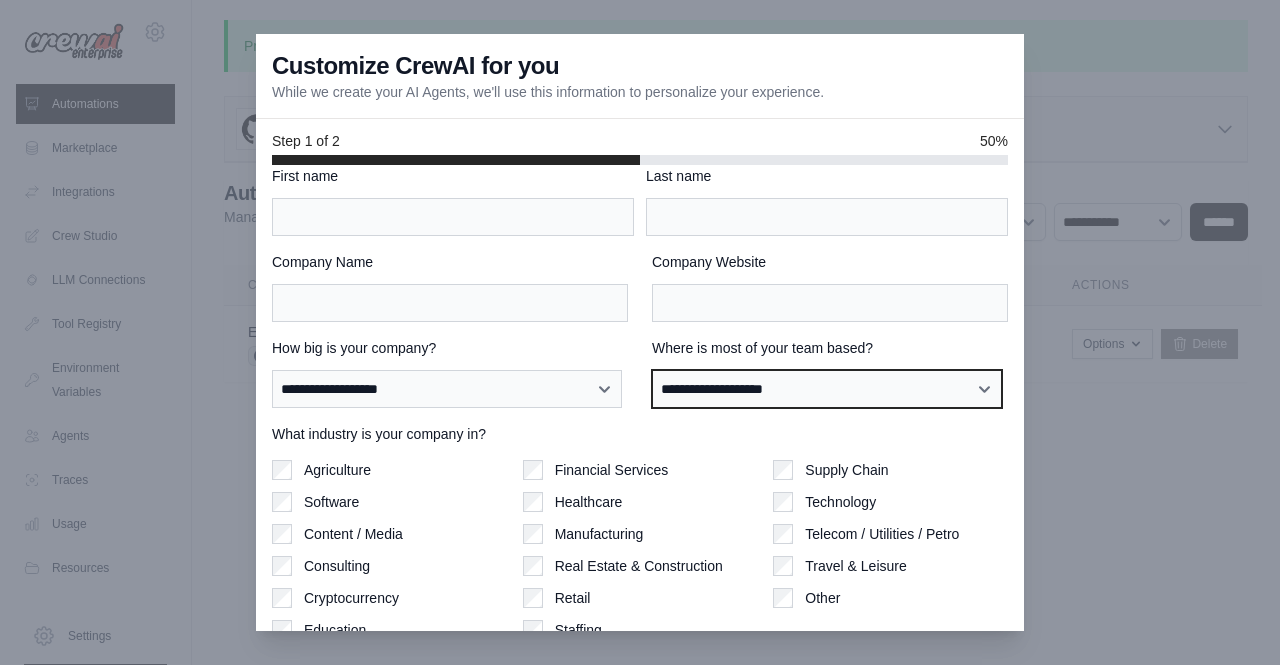 scroll, scrollTop: 0, scrollLeft: 0, axis: both 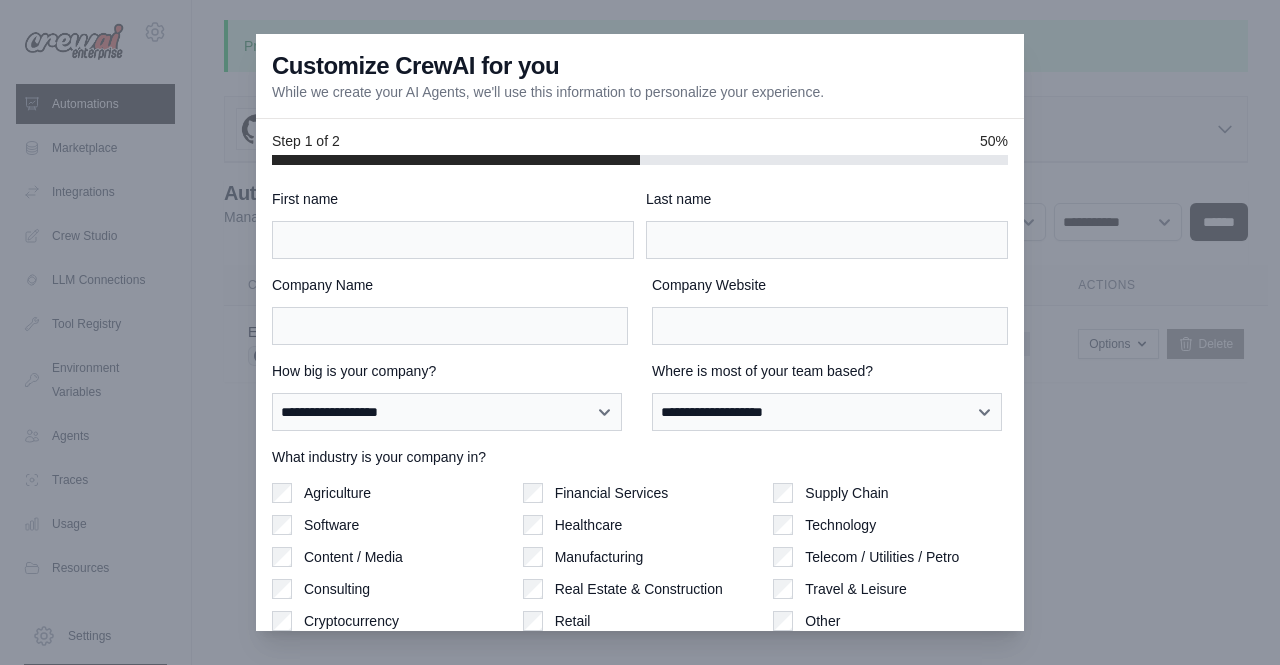 click at bounding box center [640, 332] 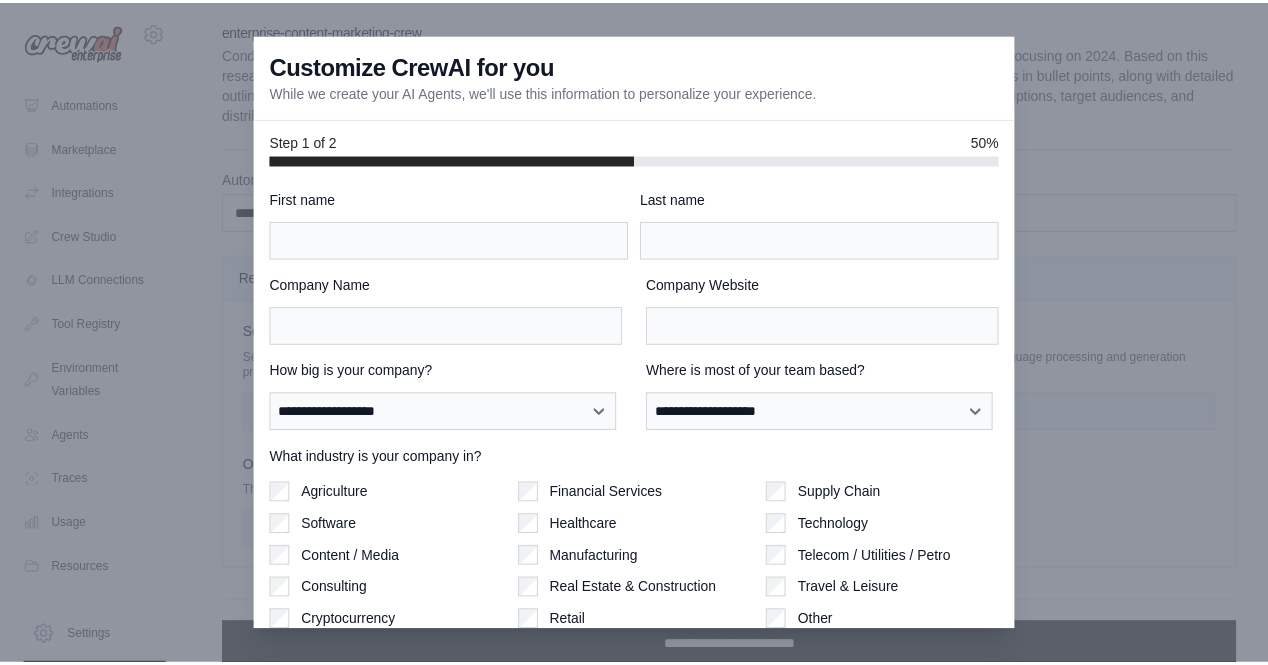scroll, scrollTop: 19, scrollLeft: 0, axis: vertical 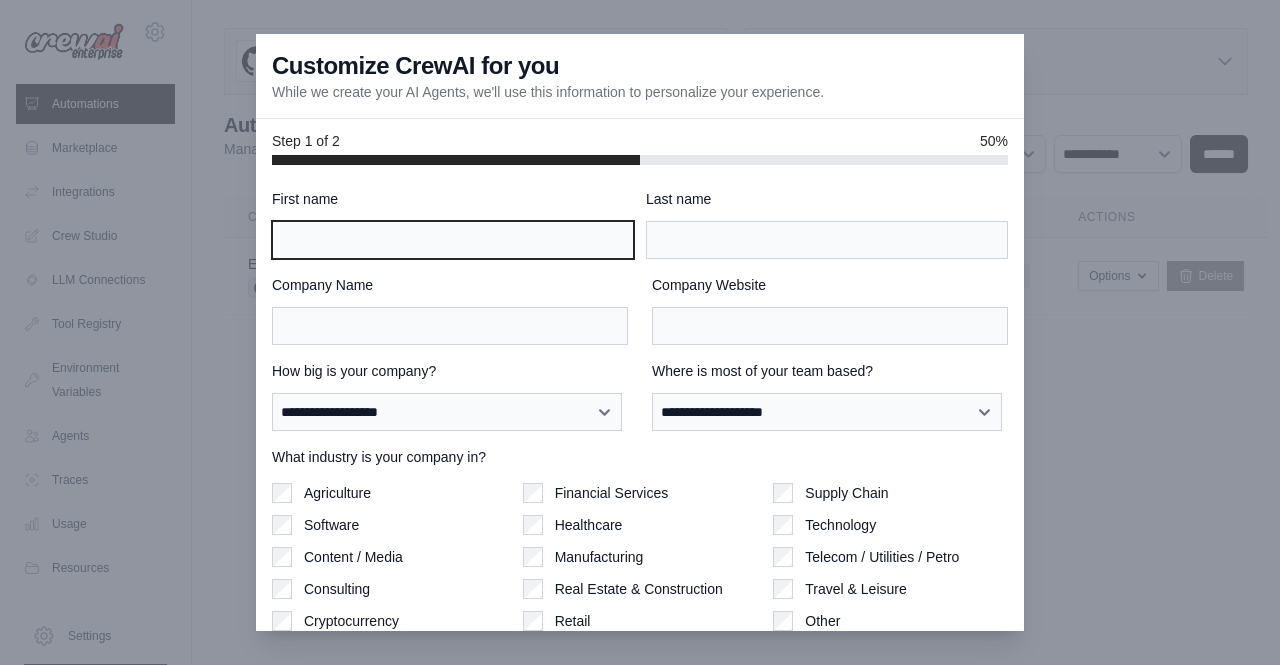 click on "First name" at bounding box center [453, 240] 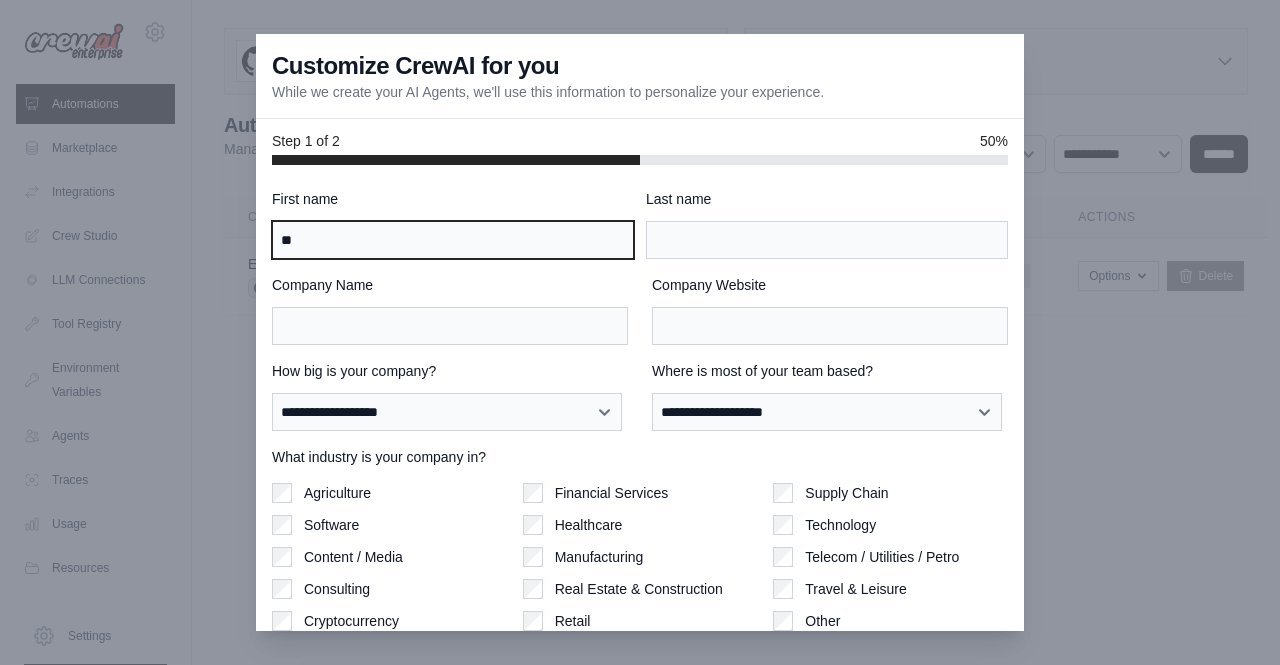 type on "*" 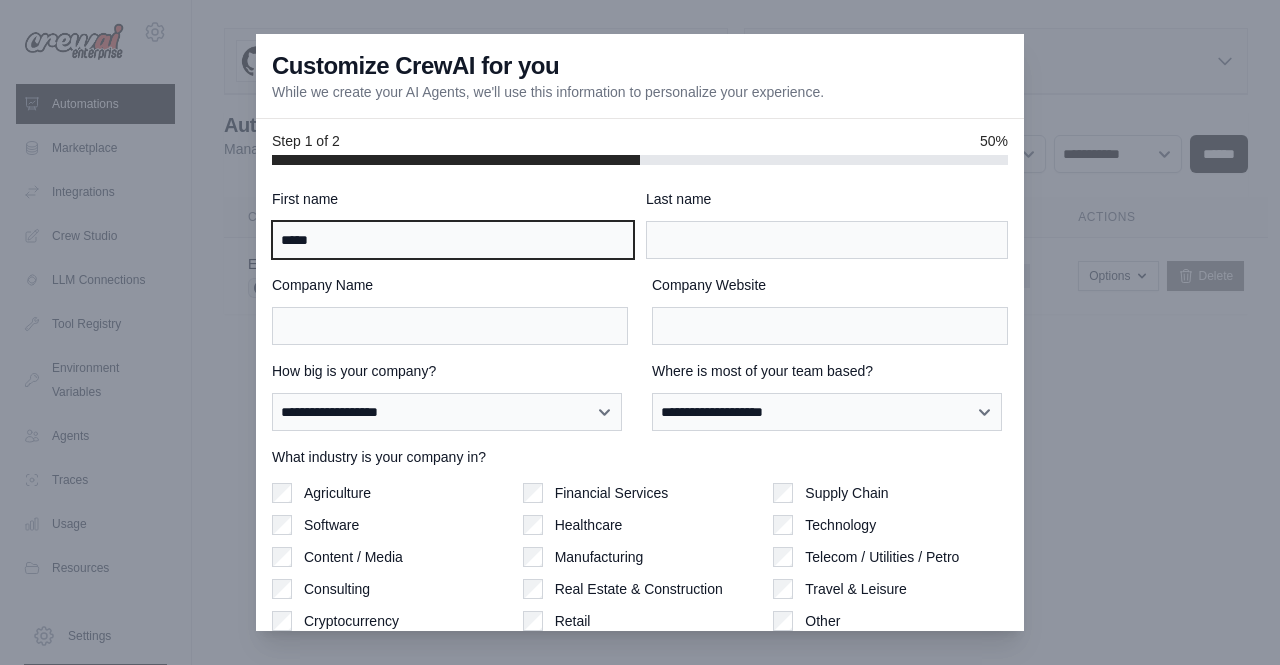 type on "*****" 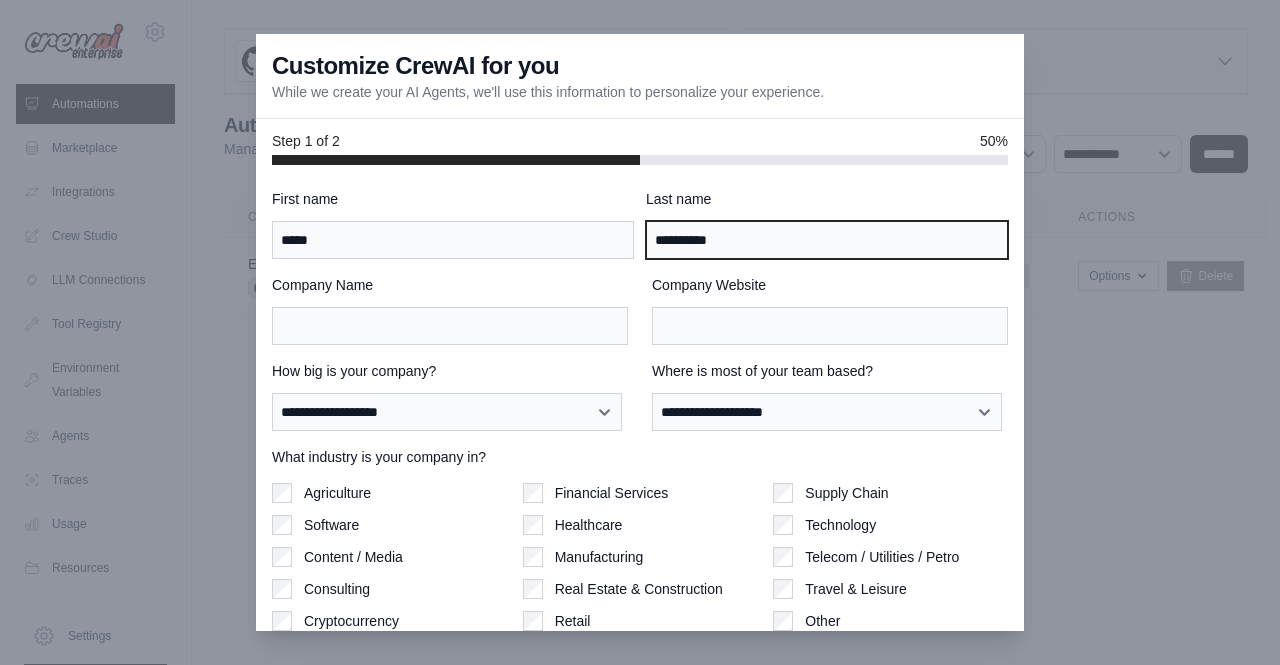 type on "**********" 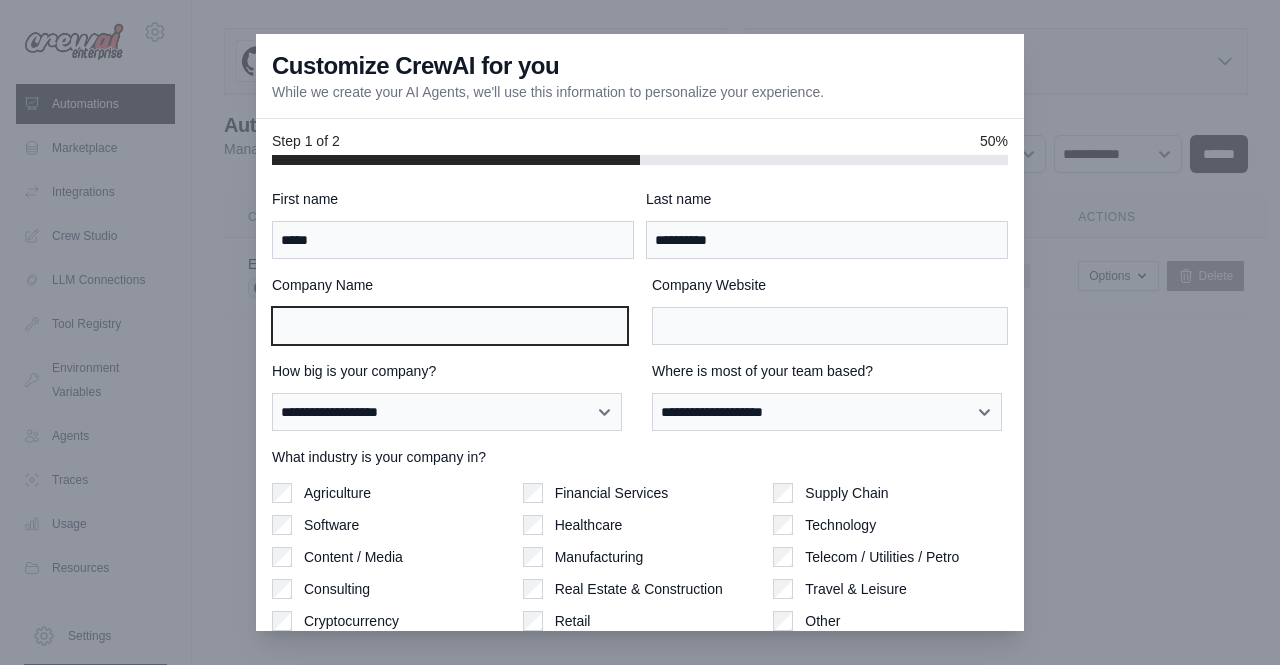 click on "Company Name" at bounding box center (450, 326) 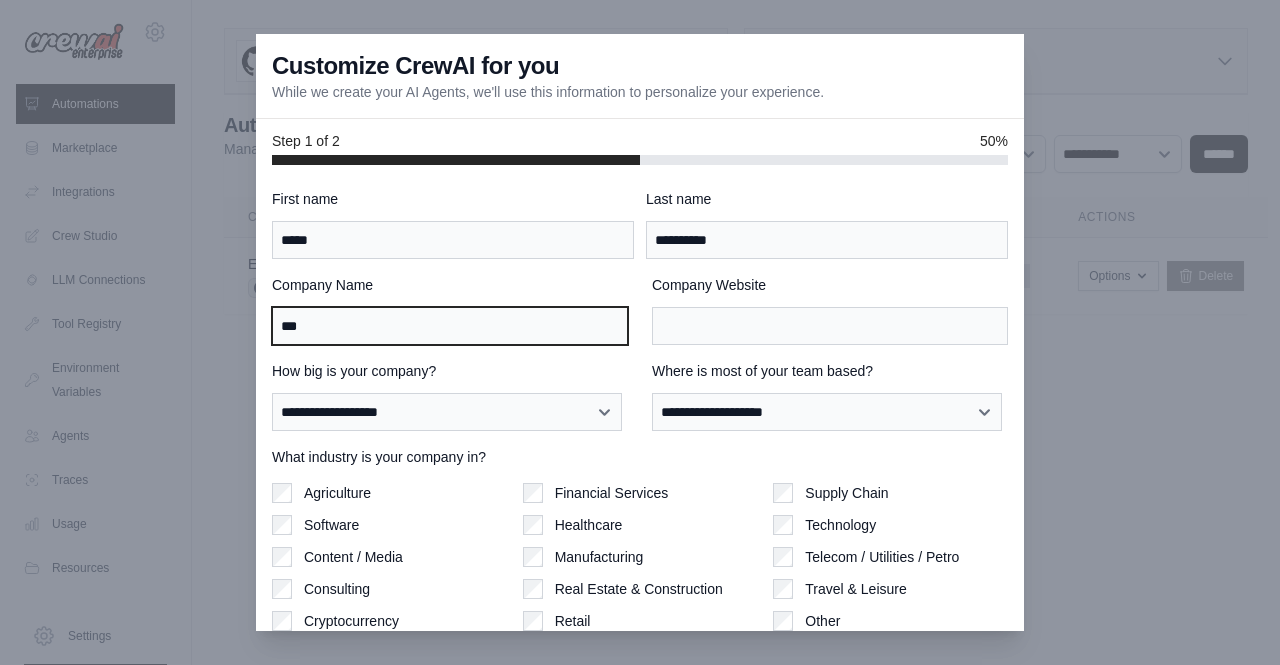 type on "***" 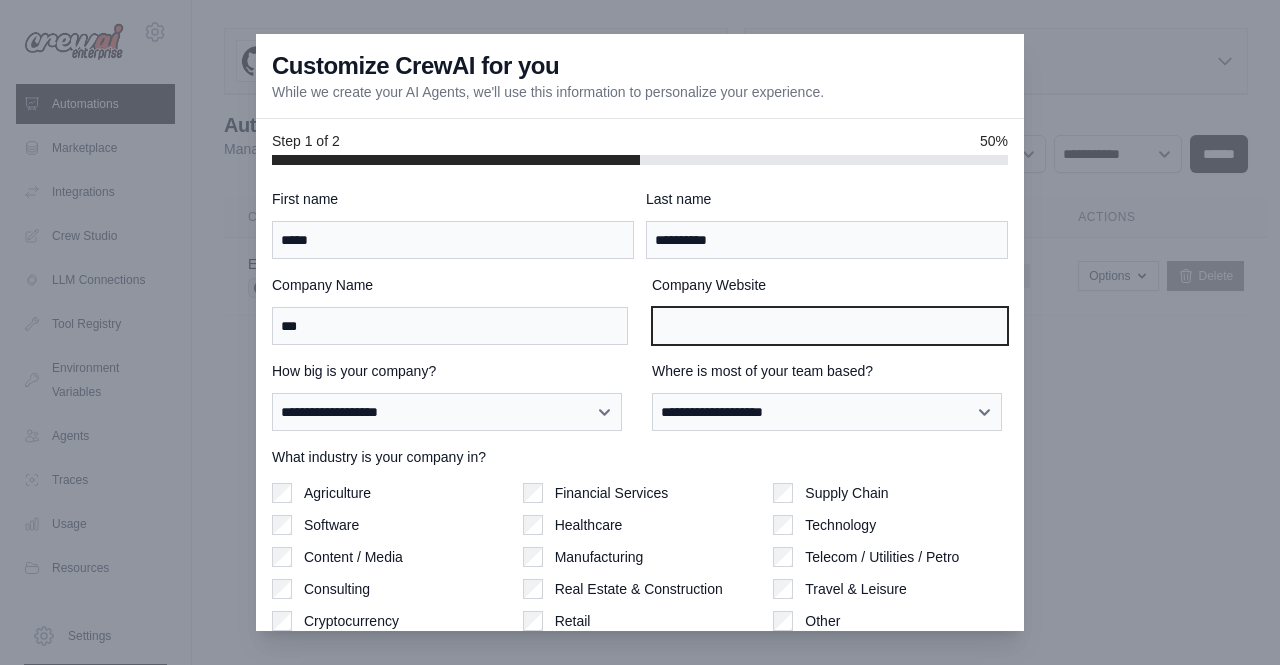 click on "Company Website" at bounding box center [830, 326] 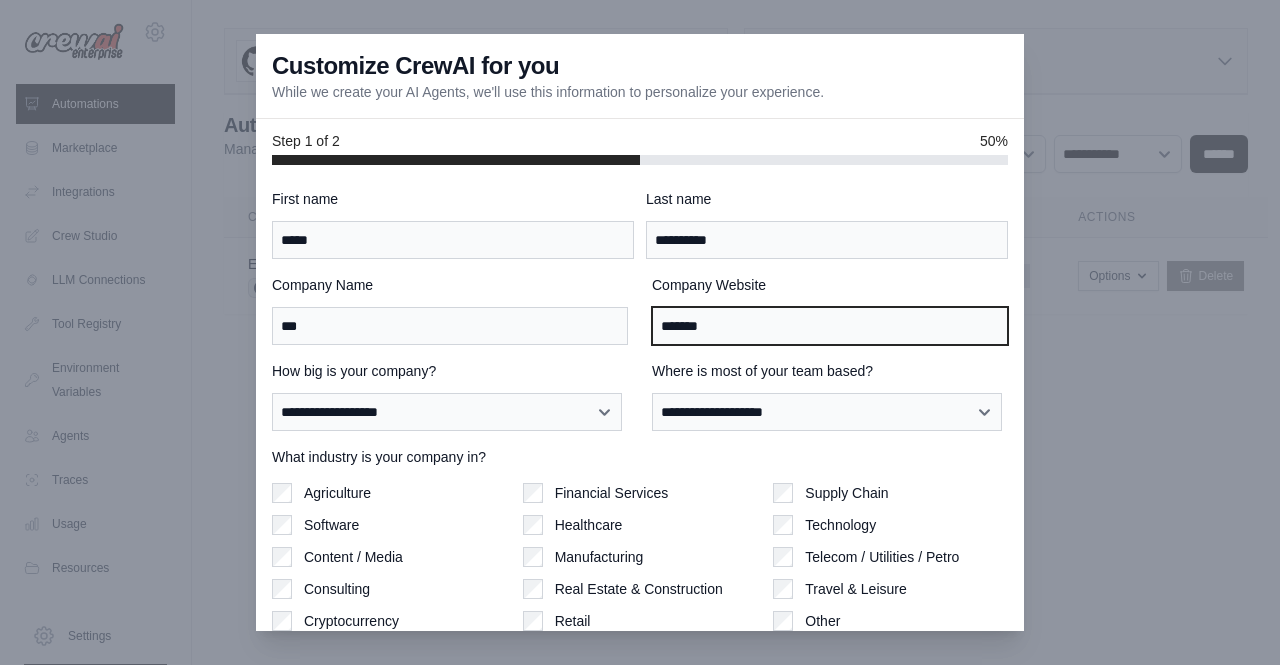 type on "*******" 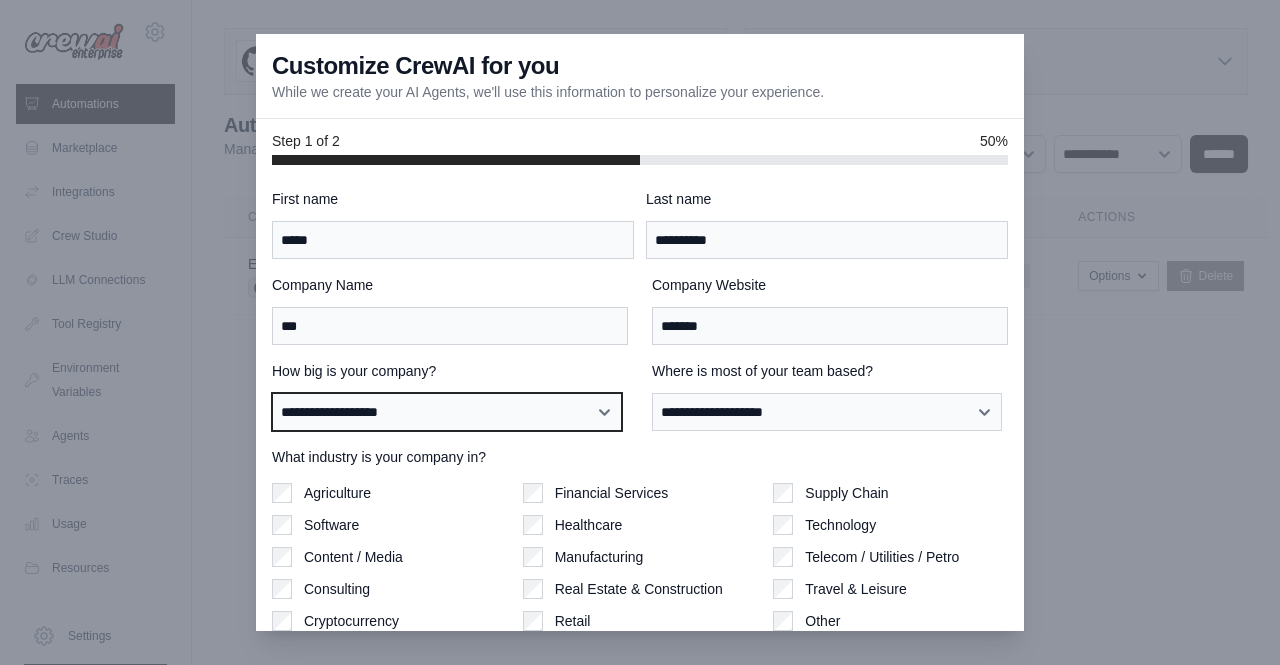 select on "**********" 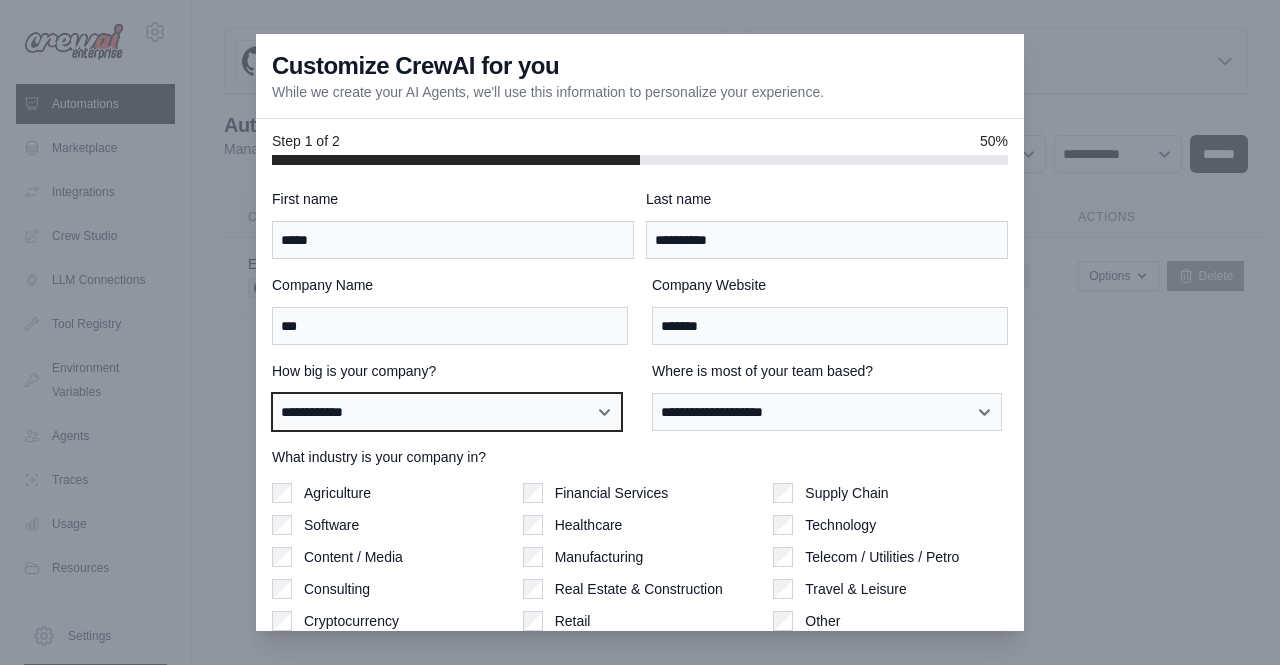 click on "**********" at bounding box center [447, 411] 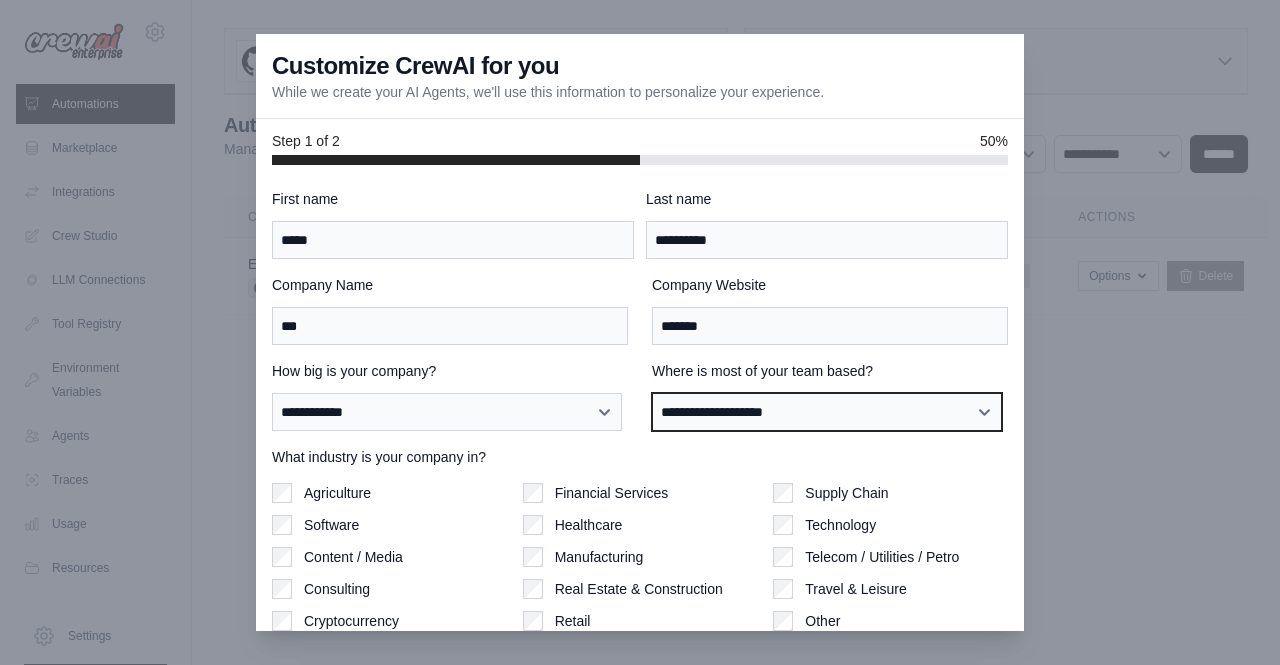 select on "**********" 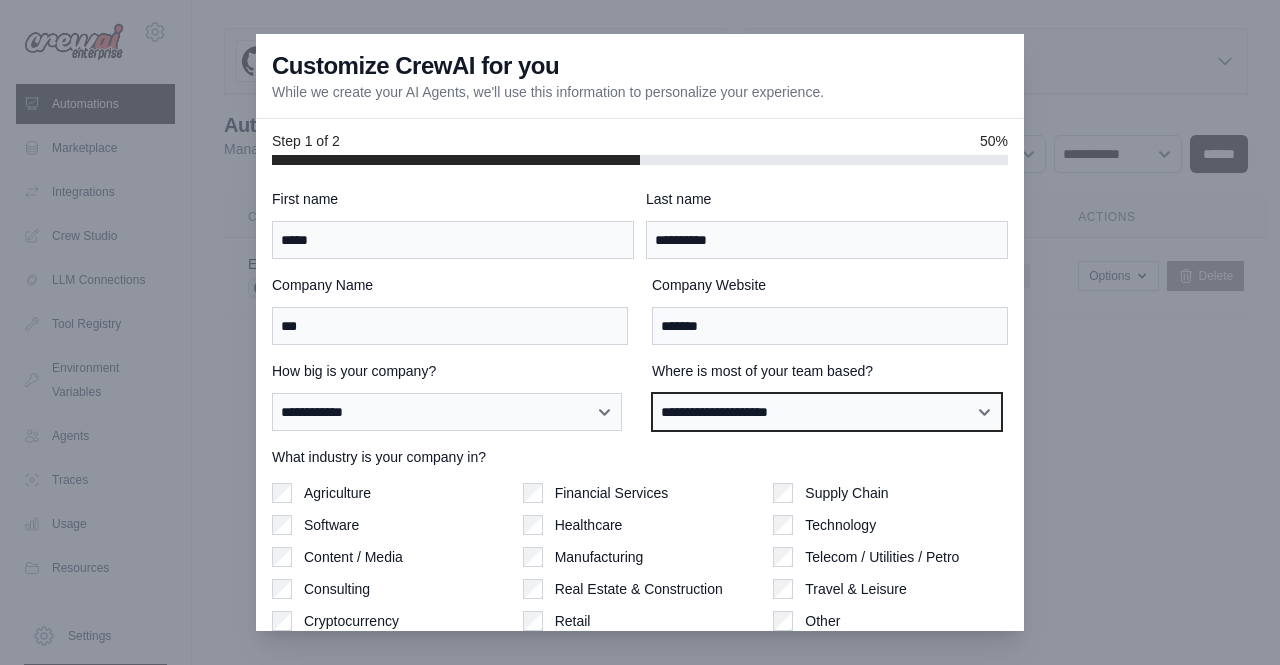 click on "**********" at bounding box center (827, 411) 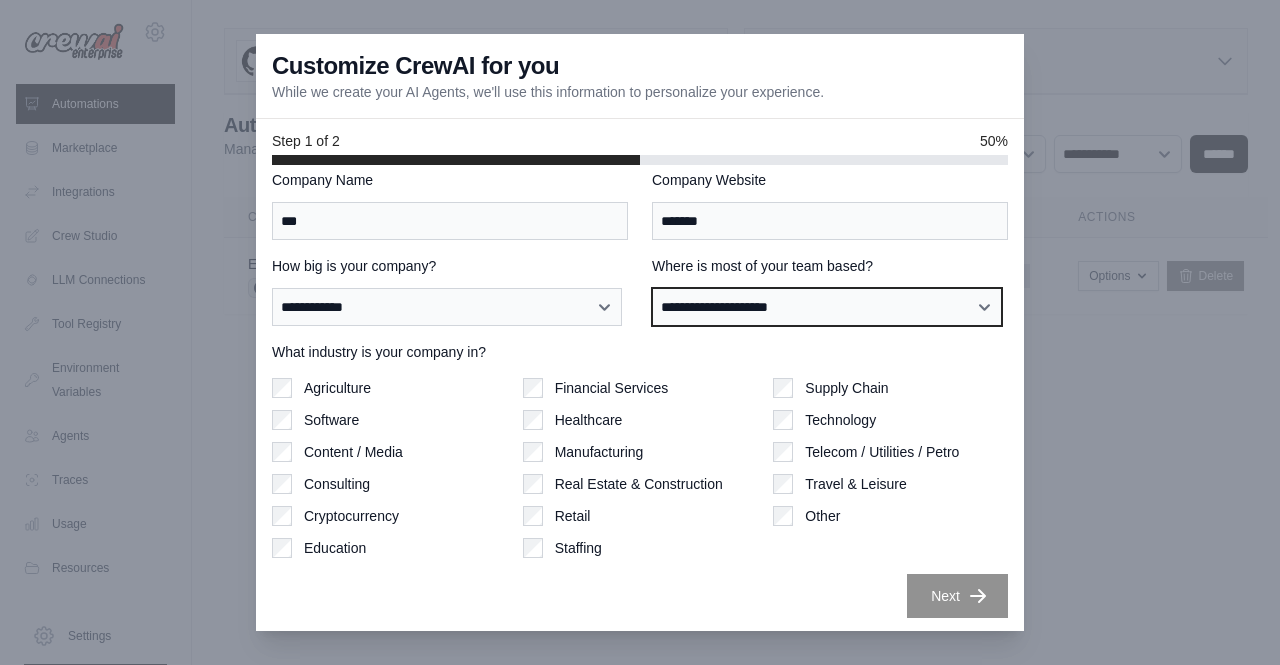 scroll, scrollTop: 106, scrollLeft: 0, axis: vertical 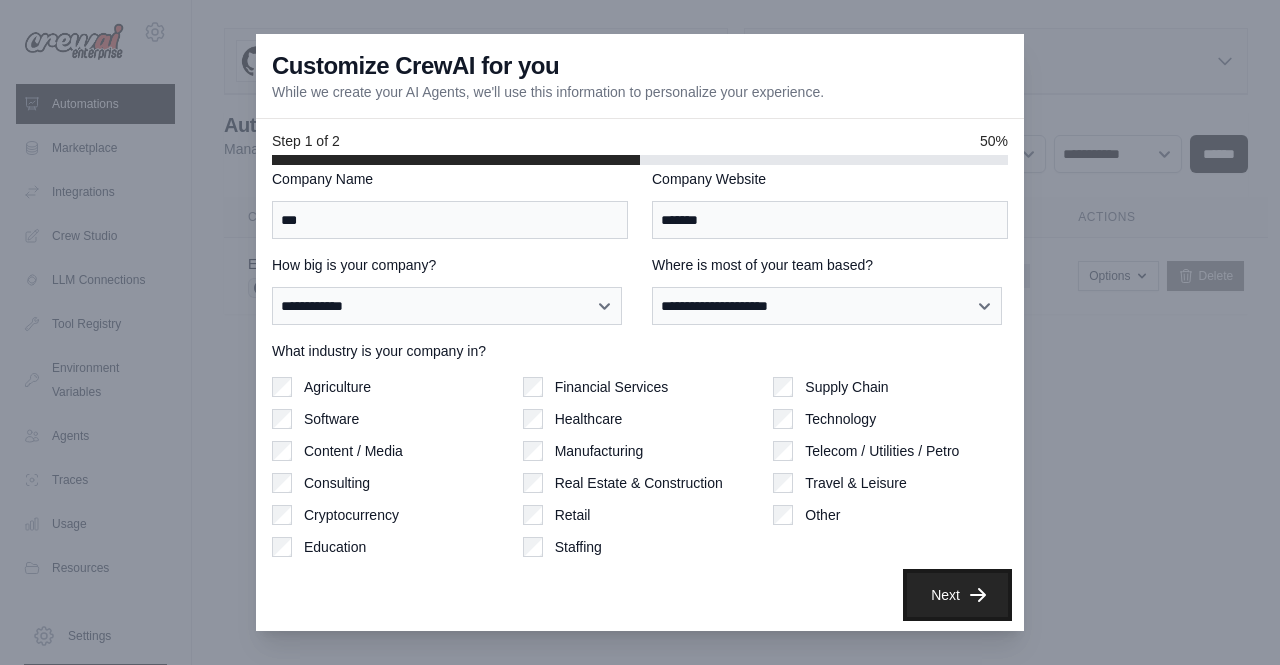 click on "Next" at bounding box center [957, 595] 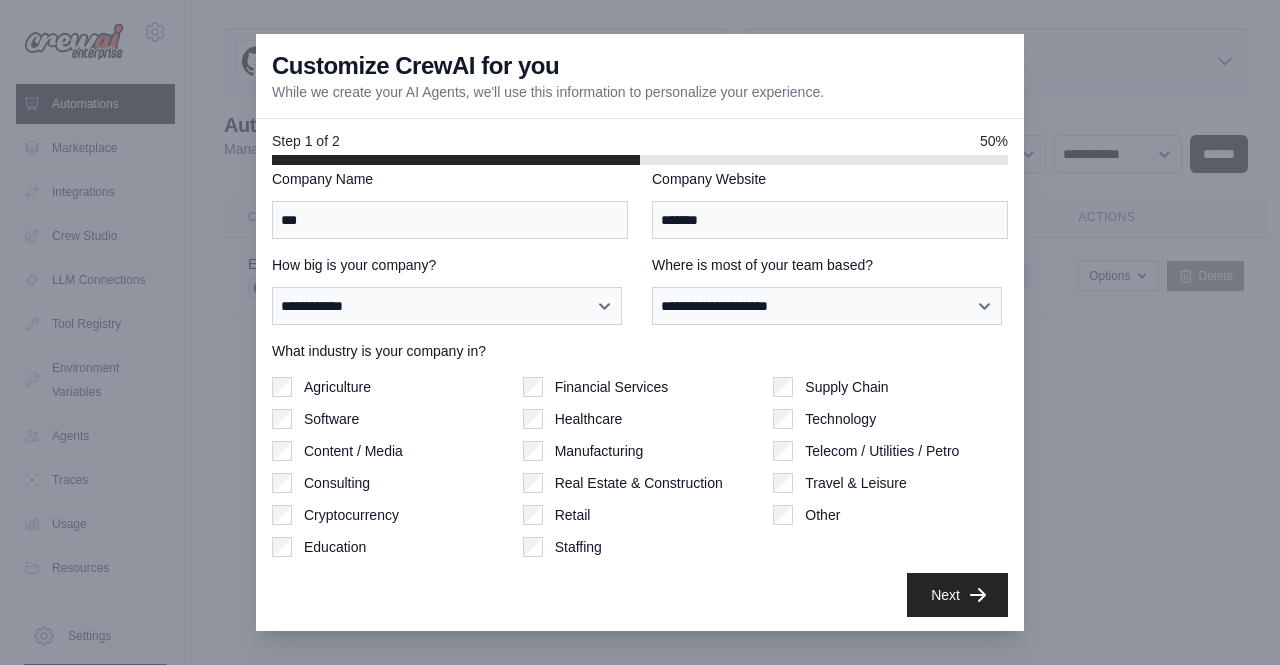 scroll, scrollTop: 14, scrollLeft: 0, axis: vertical 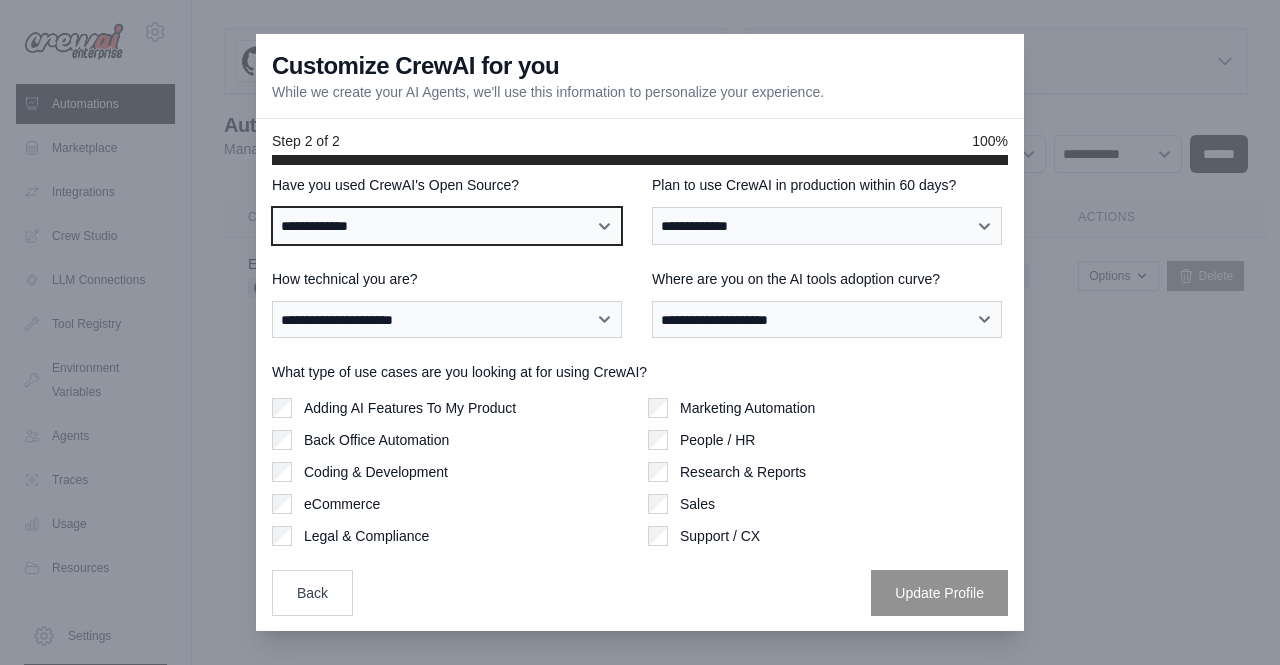 select on "**" 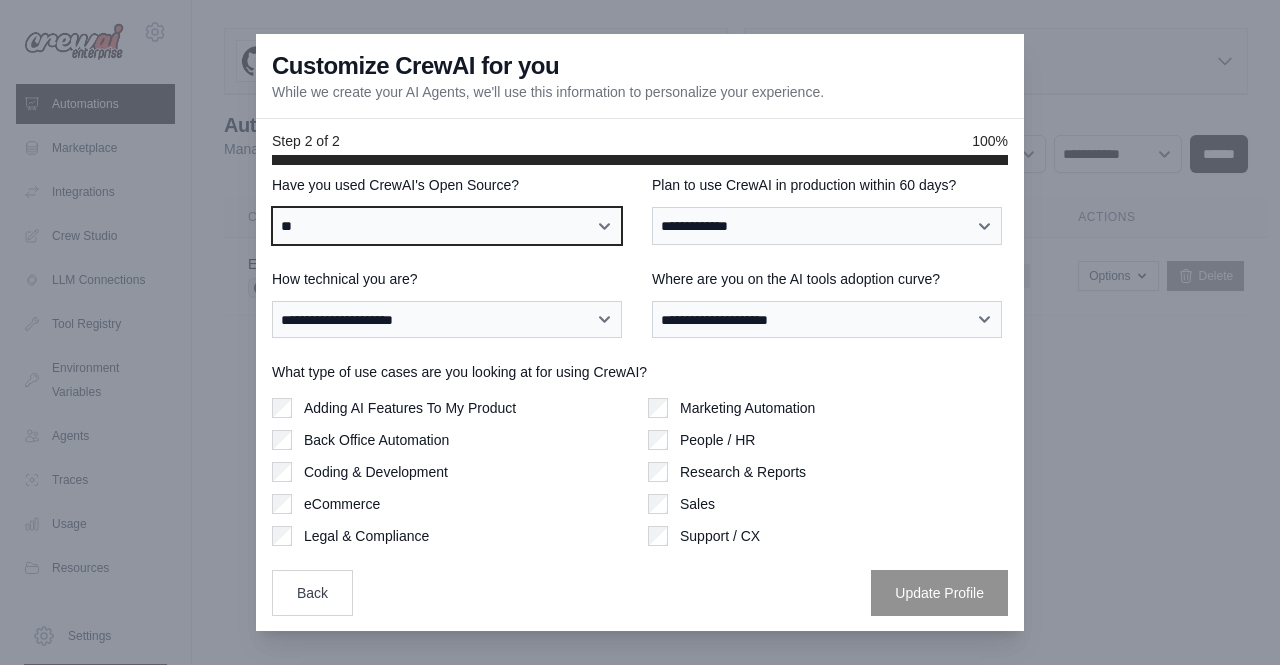 click on "**********" at bounding box center (447, 225) 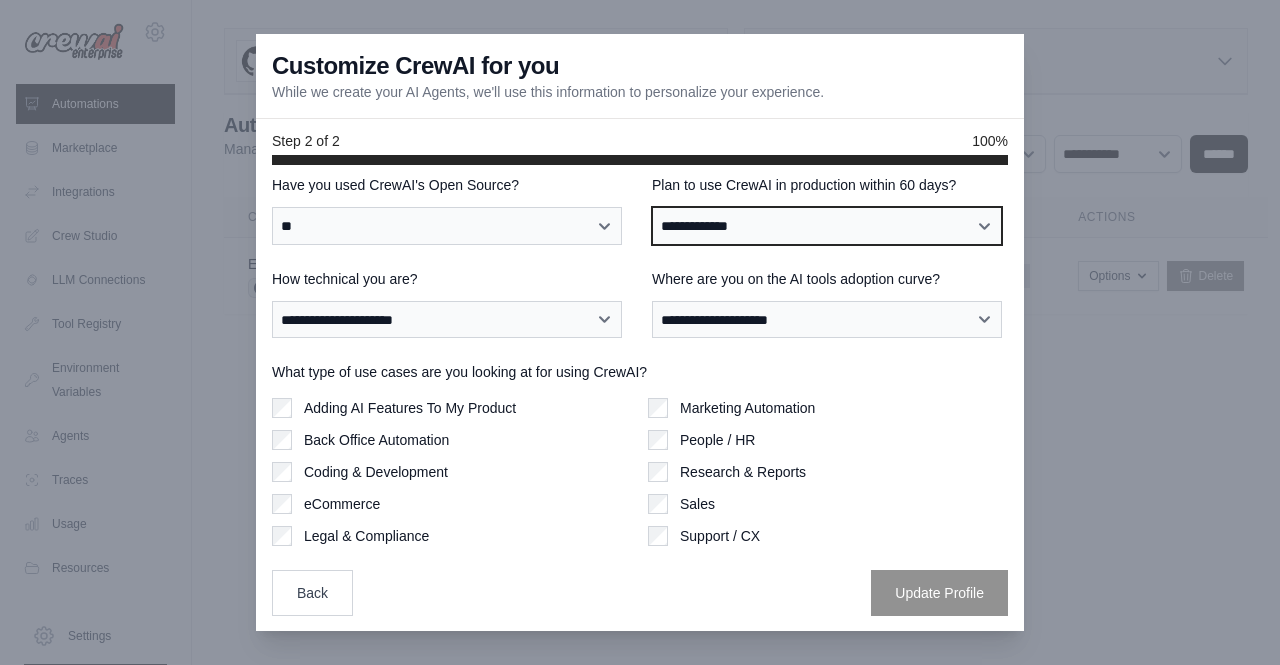 select on "****" 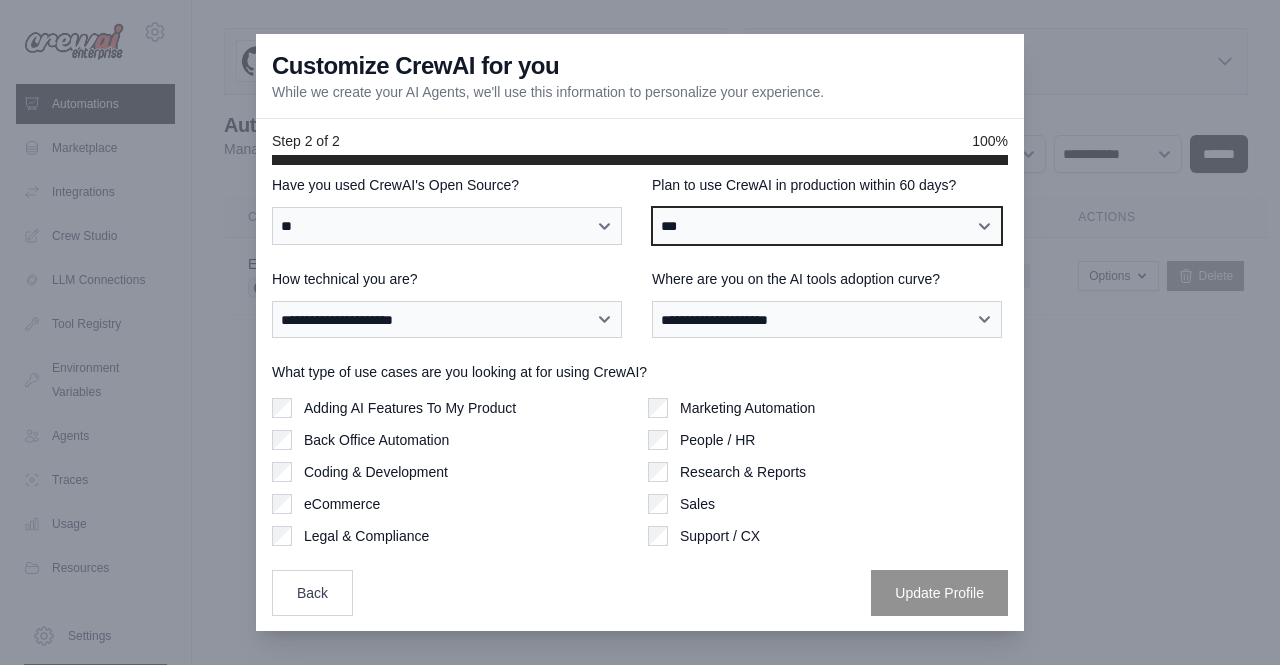 click on "**********" at bounding box center [827, 225] 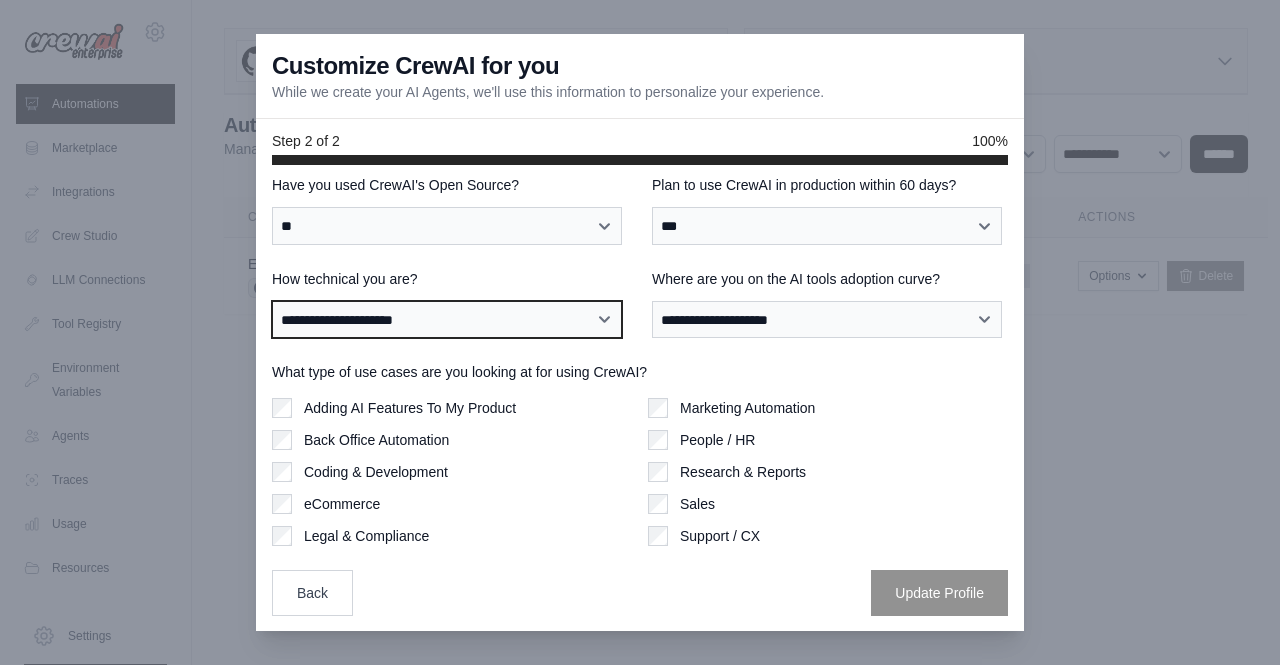 select on "**********" 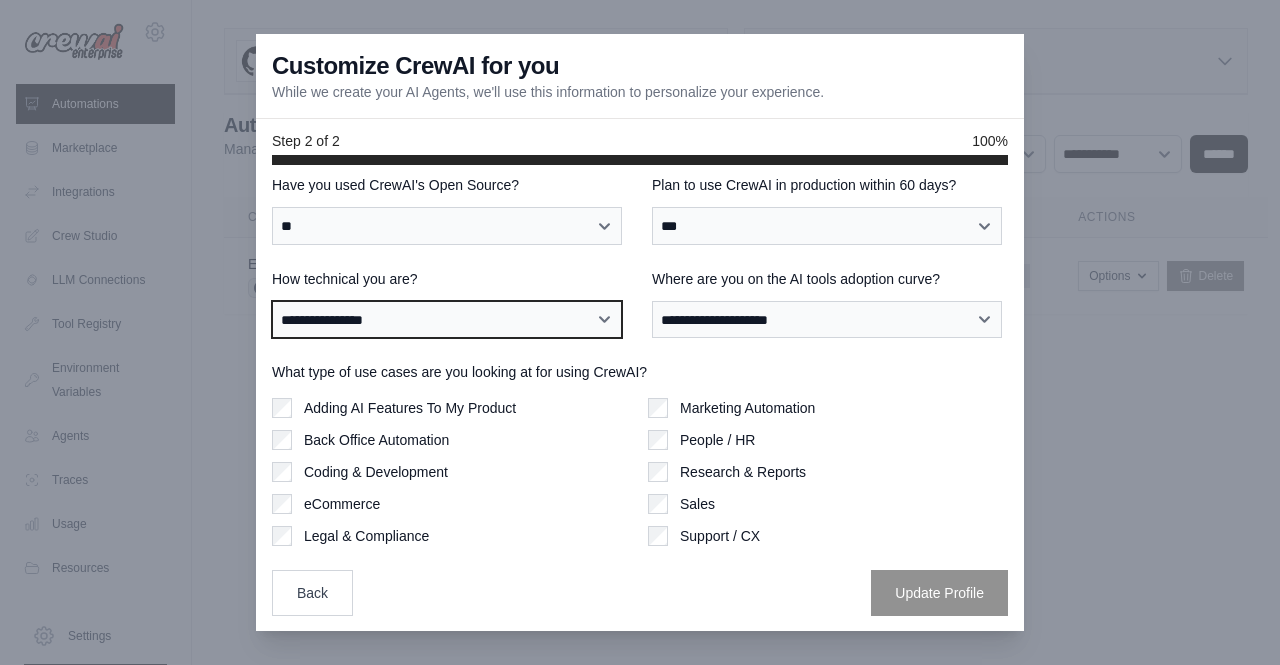 click on "**********" at bounding box center (447, 319) 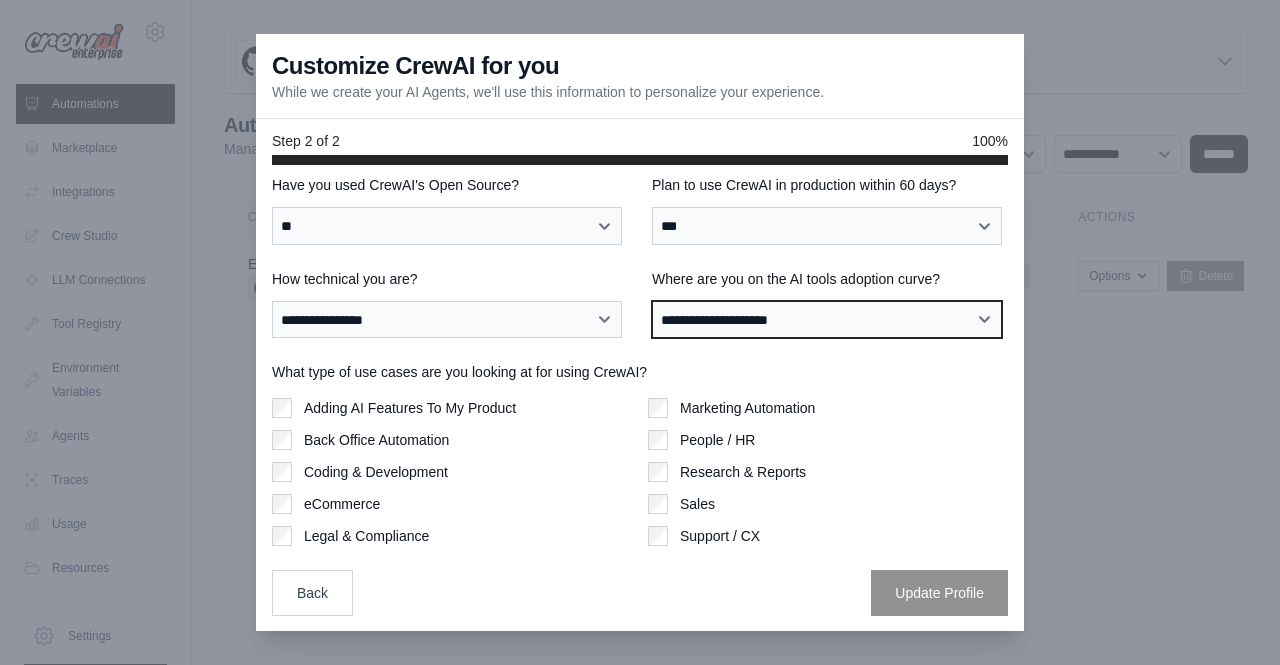 select on "**********" 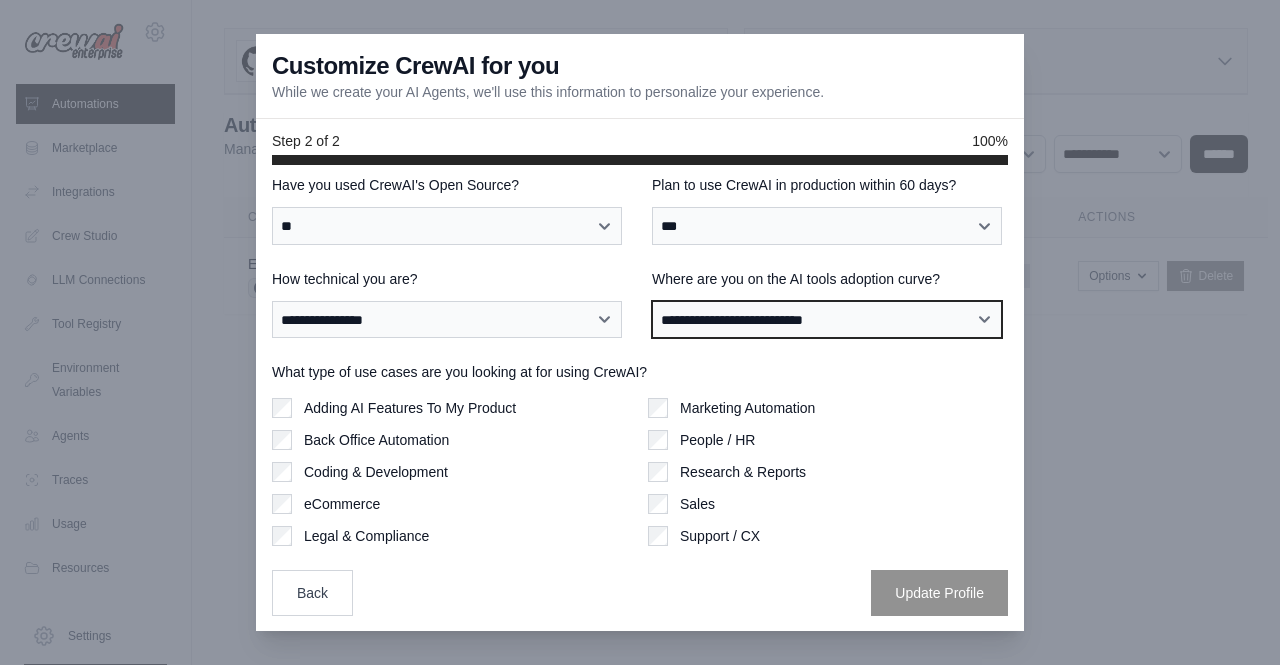 click on "**********" at bounding box center (827, 319) 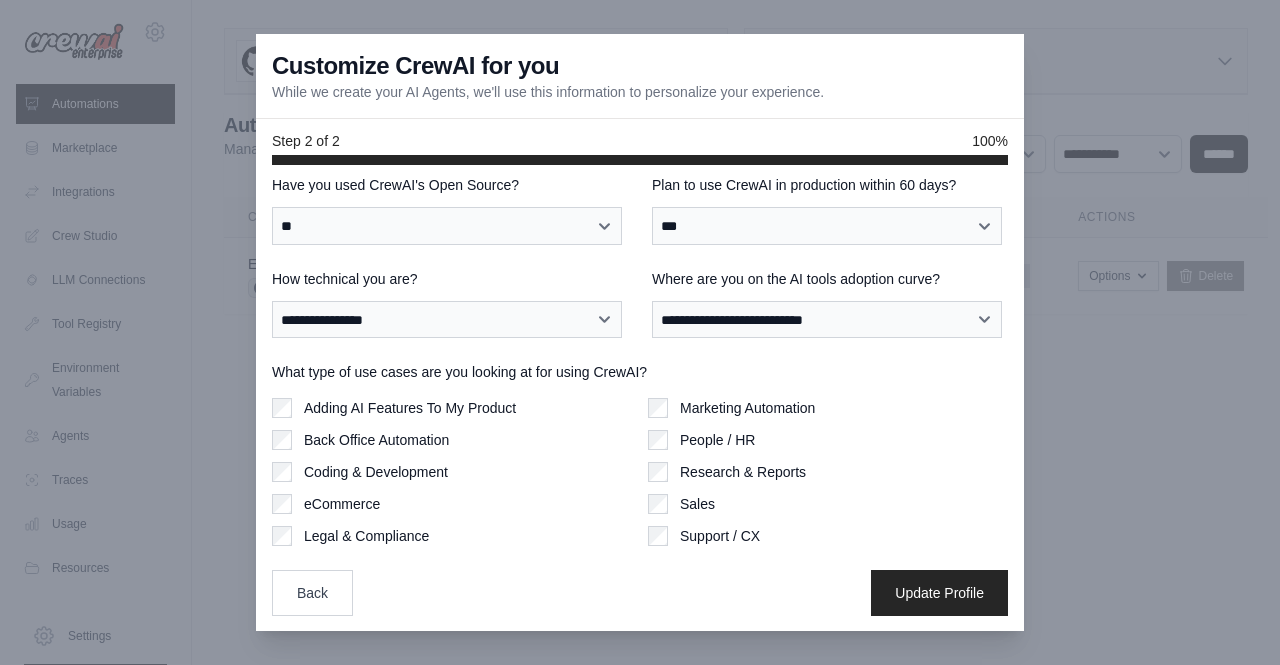 click on "**********" at bounding box center (640, 395) 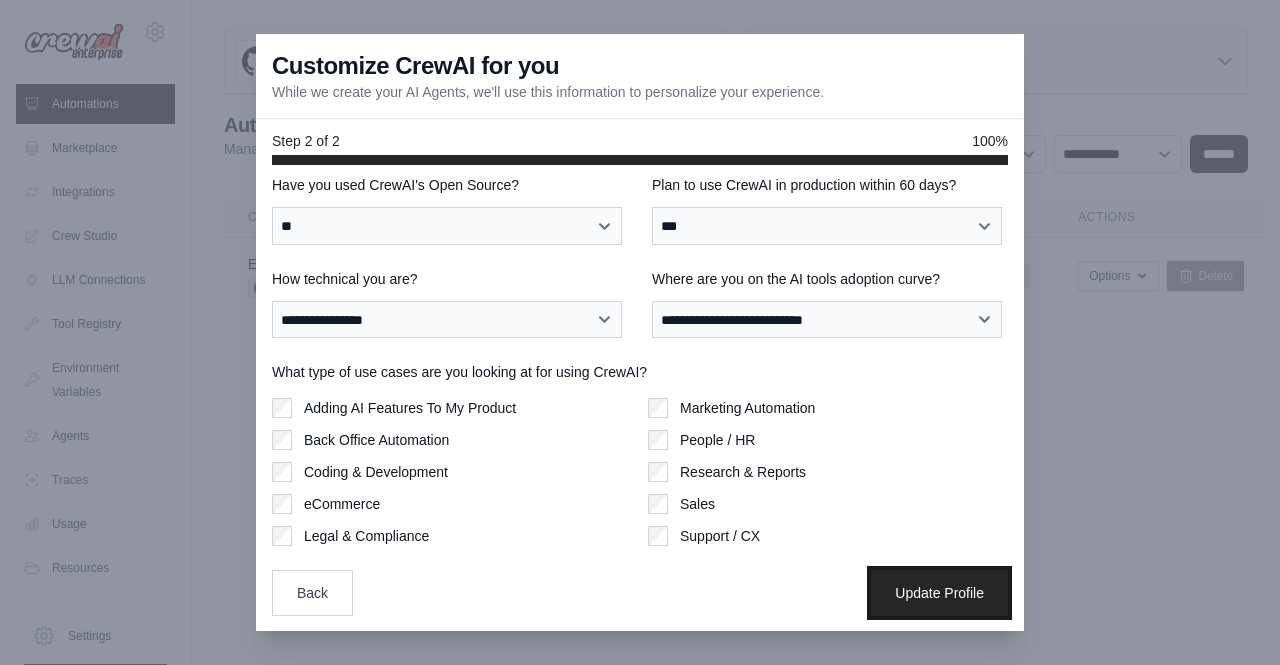 click on "Update Profile" at bounding box center [939, 593] 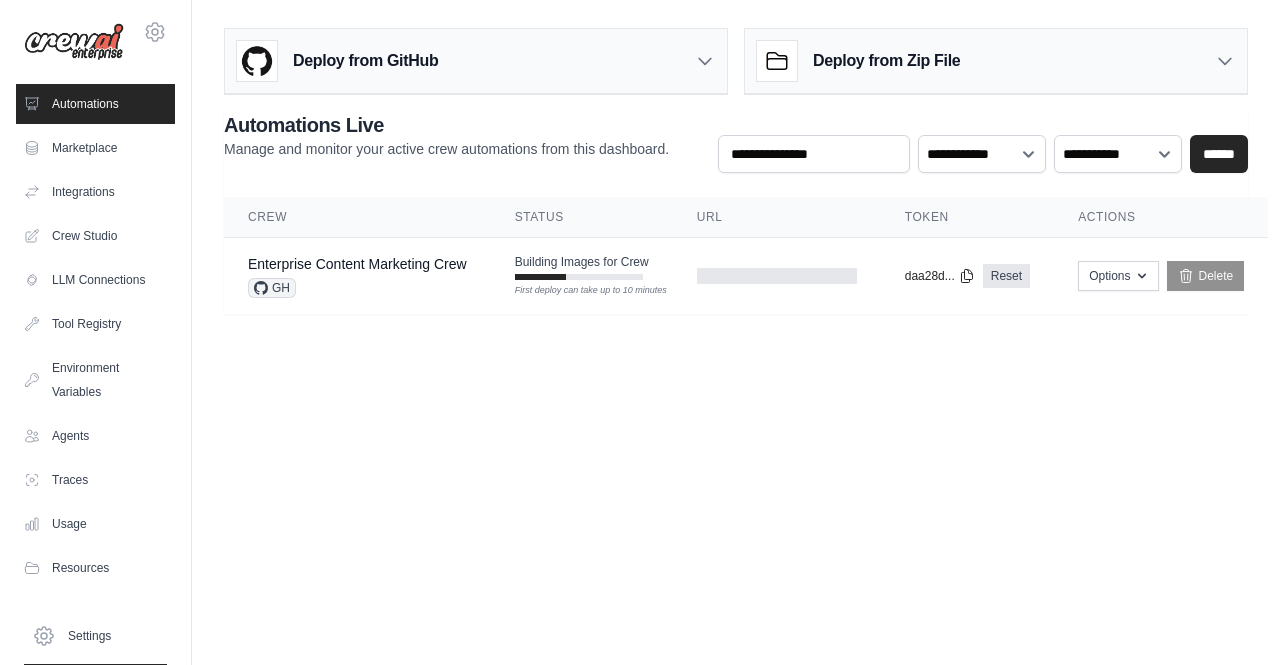 scroll, scrollTop: 0, scrollLeft: 0, axis: both 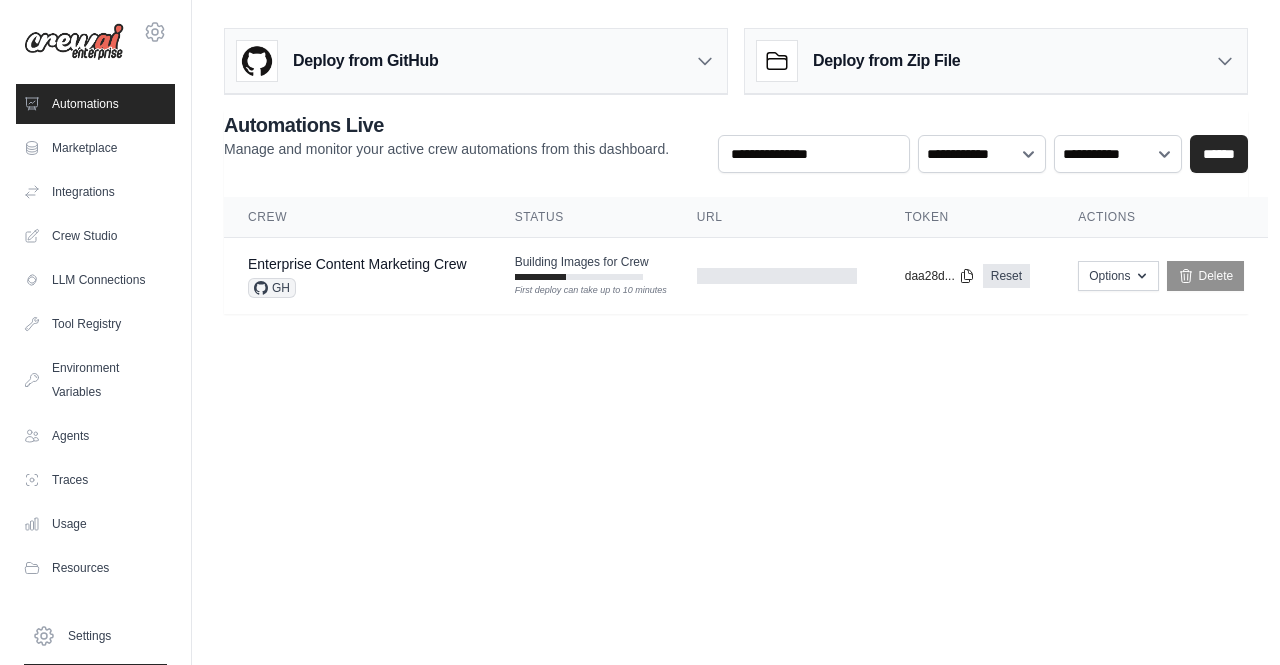 click 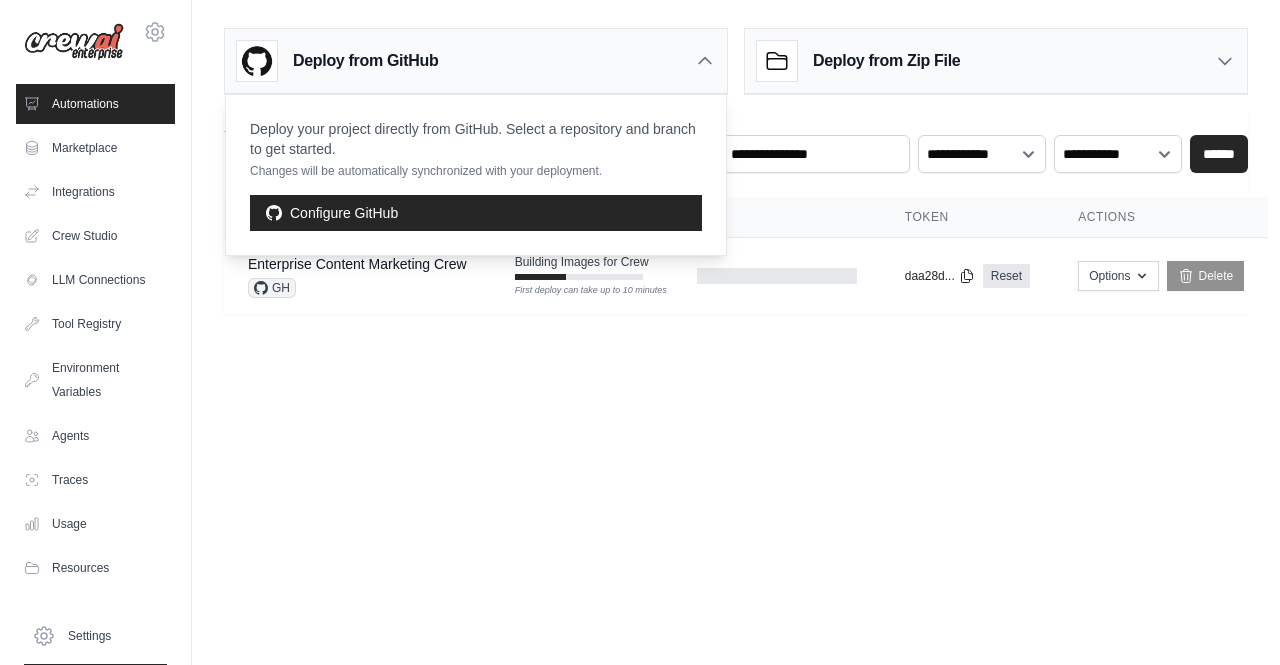 click 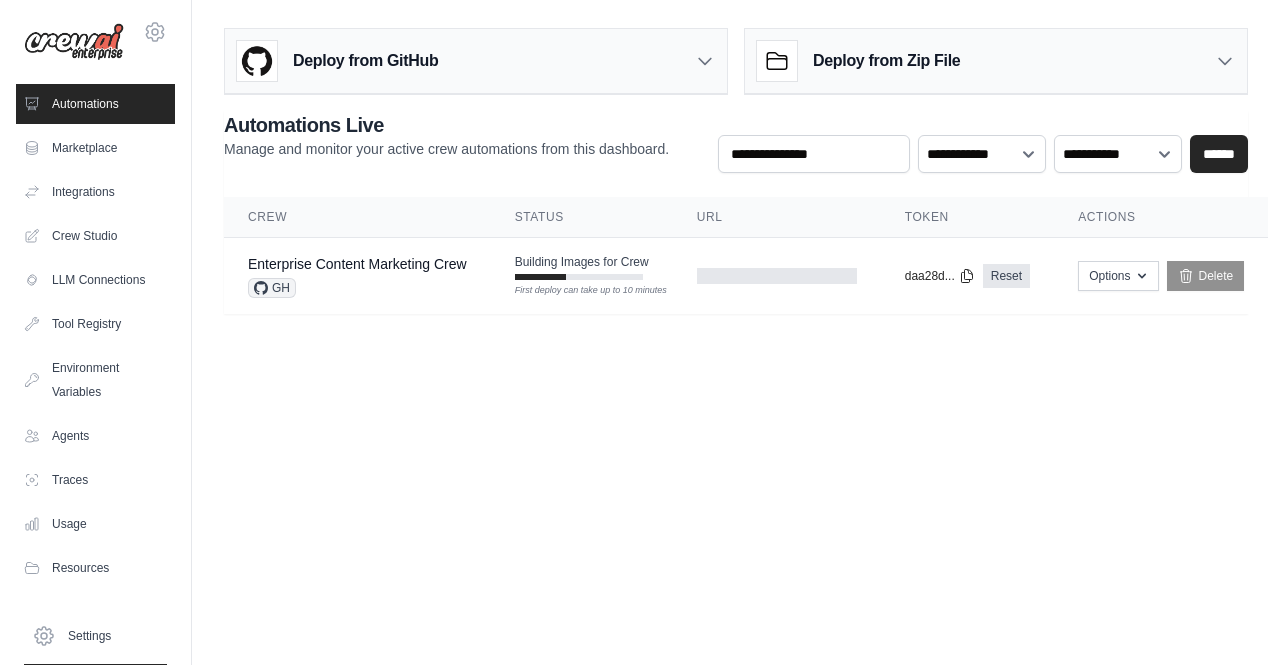 click on "Marketplace" at bounding box center (95, 148) 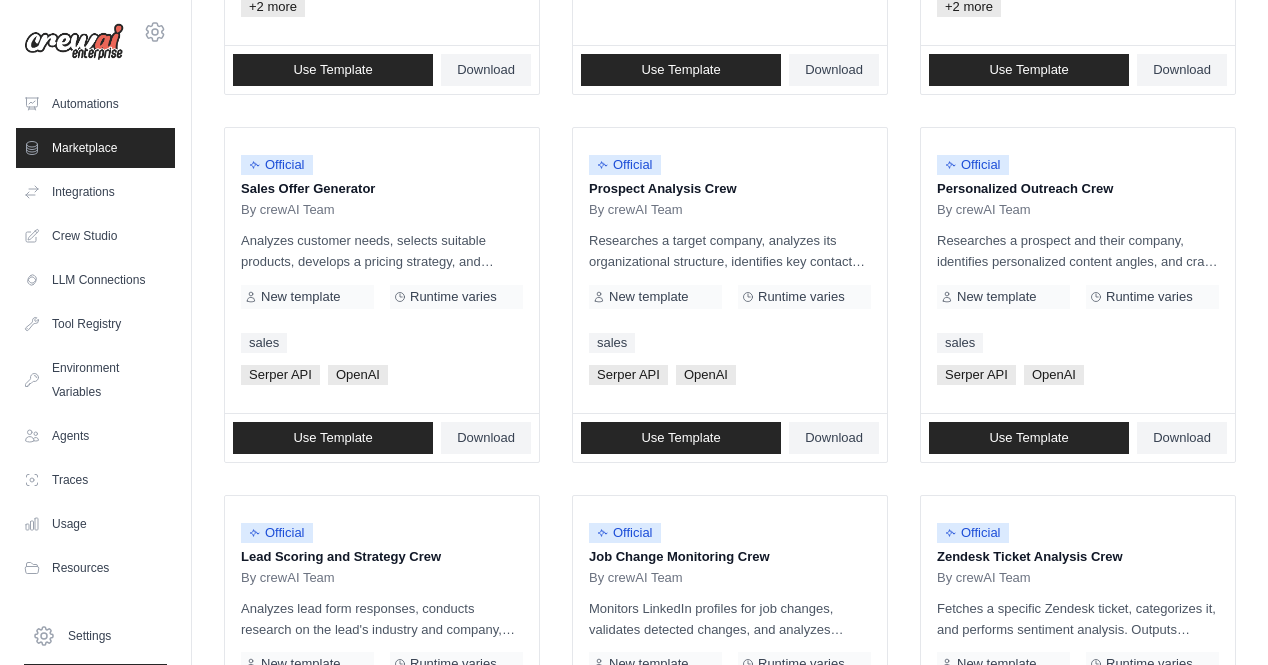 scroll, scrollTop: 0, scrollLeft: 0, axis: both 